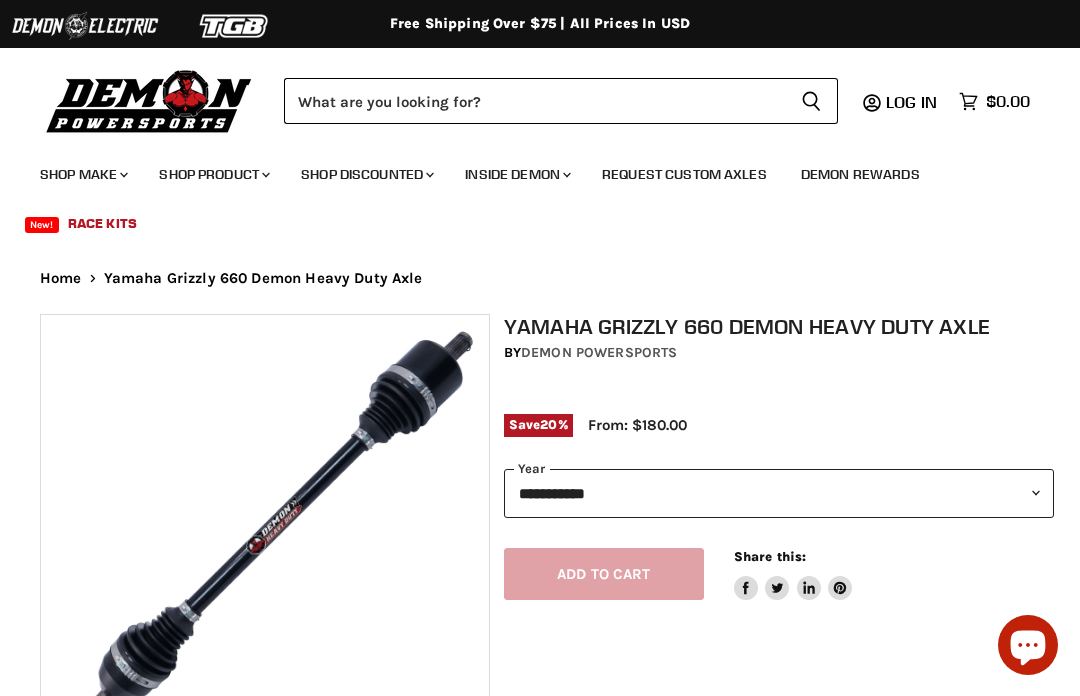 scroll, scrollTop: 0, scrollLeft: 0, axis: both 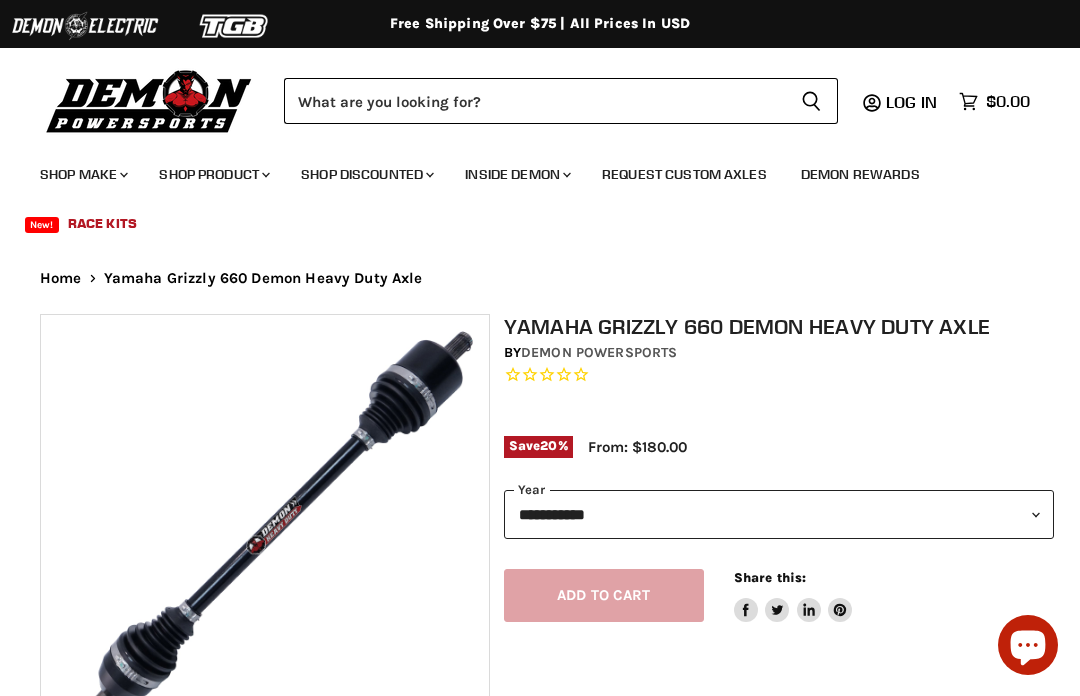 click on "Save  20 %
From: $180.00" at bounding box center [779, 457] 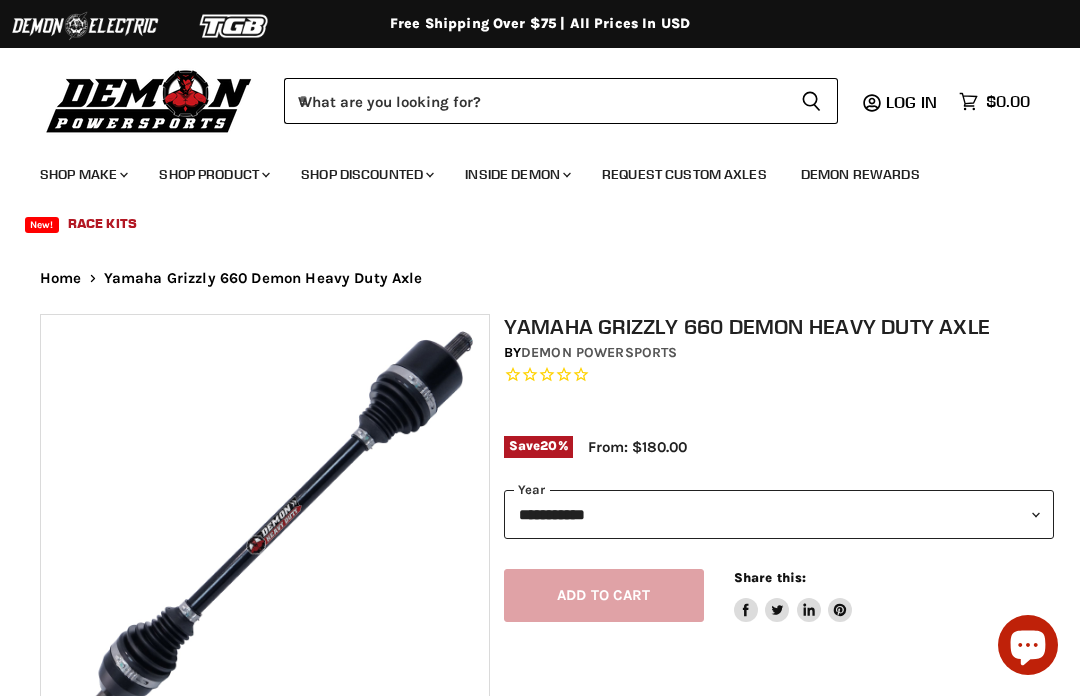 scroll, scrollTop: 0, scrollLeft: 0, axis: both 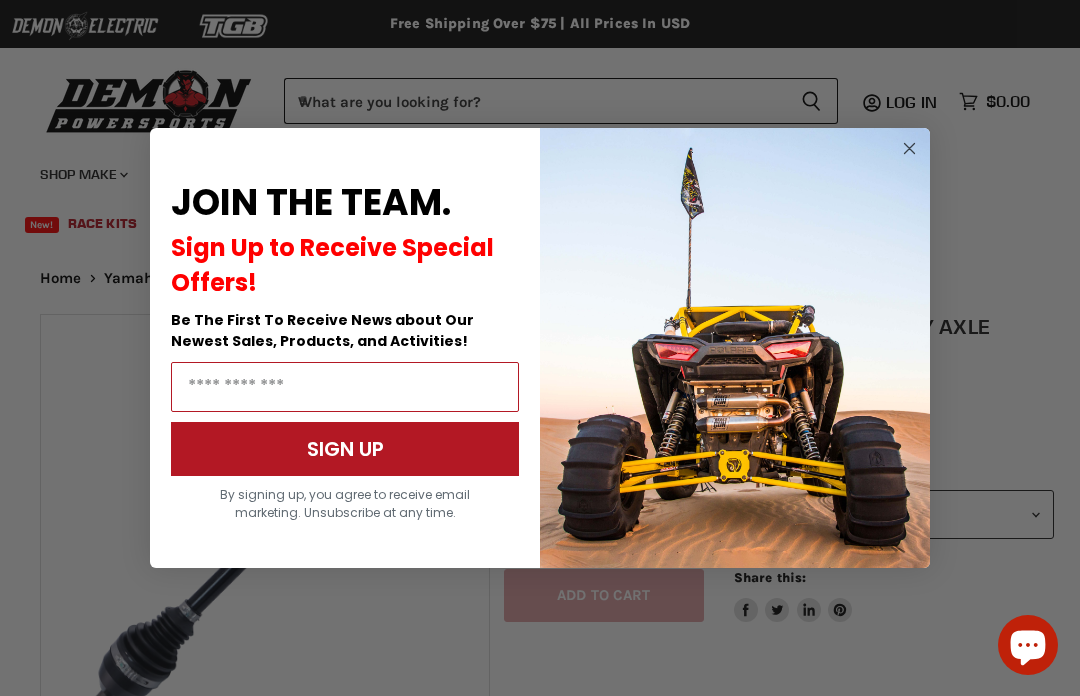 click 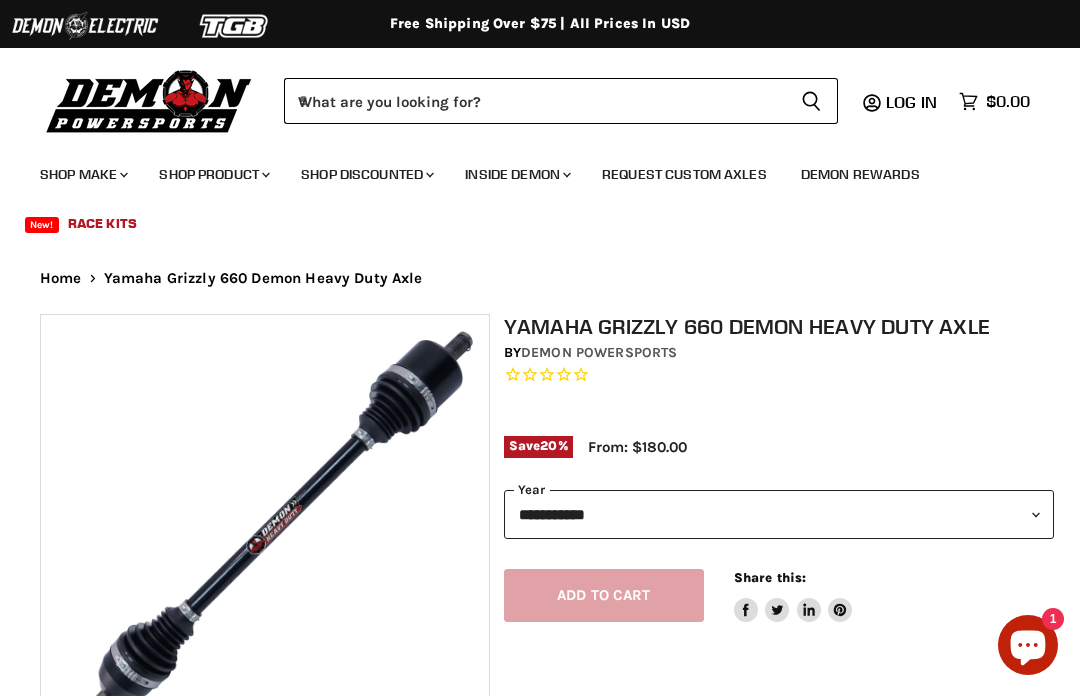 click on "**********" at bounding box center (779, 514) 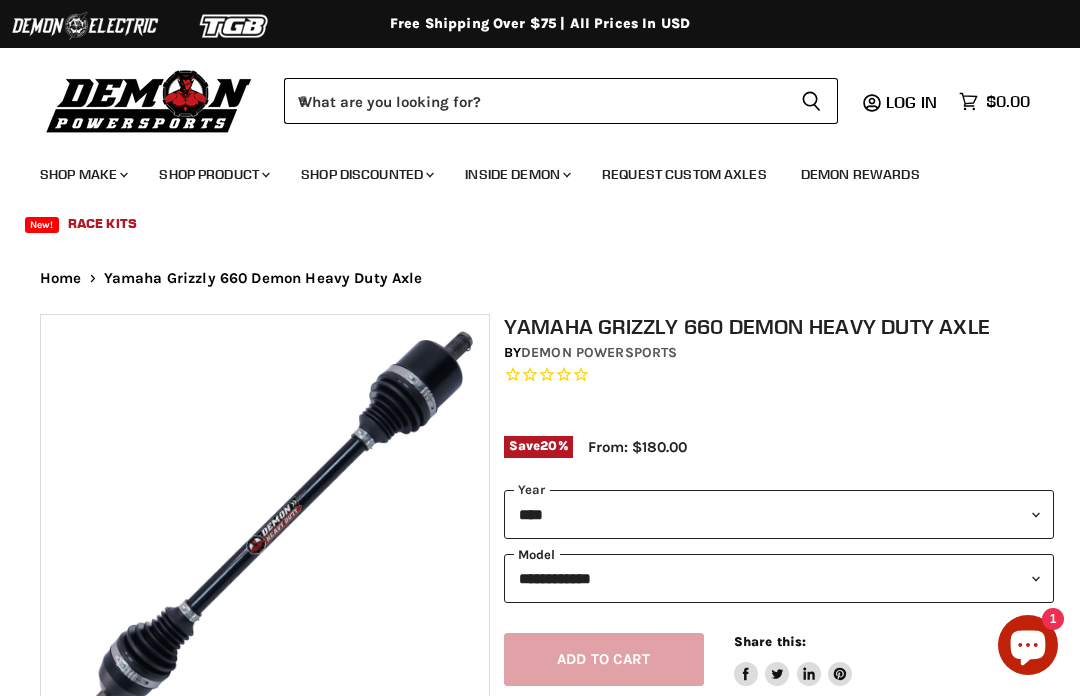 click on "**********" at bounding box center (779, 578) 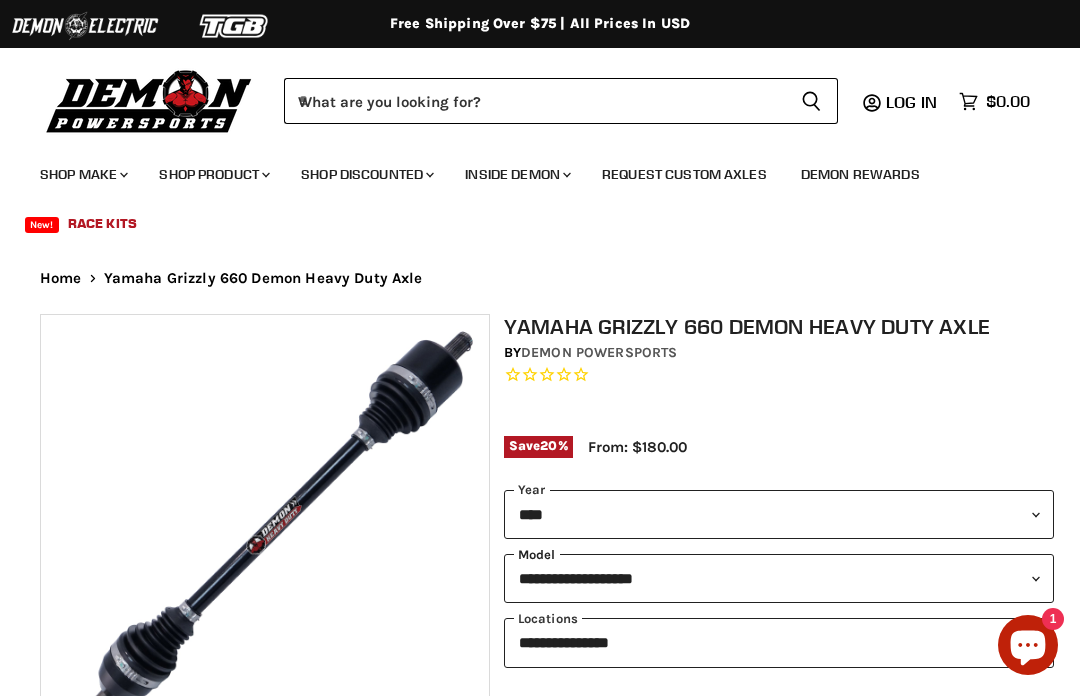 scroll, scrollTop: 64, scrollLeft: 0, axis: vertical 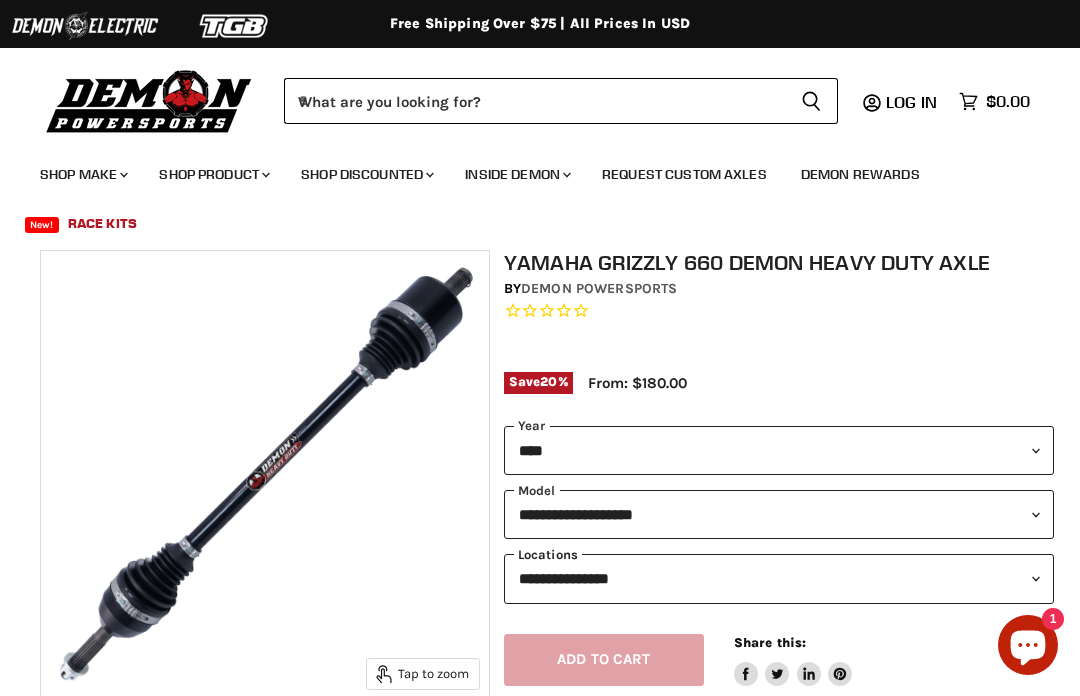 click on "**********" at bounding box center (779, 578) 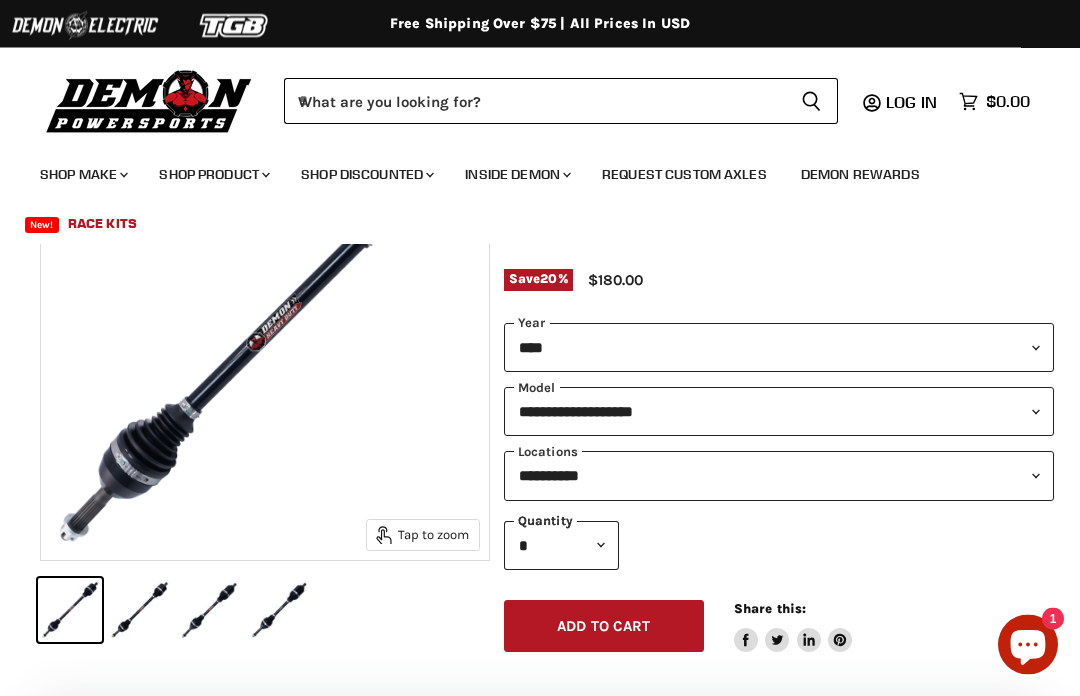 click on "Add to cart
Spinner icon" at bounding box center [604, 627] 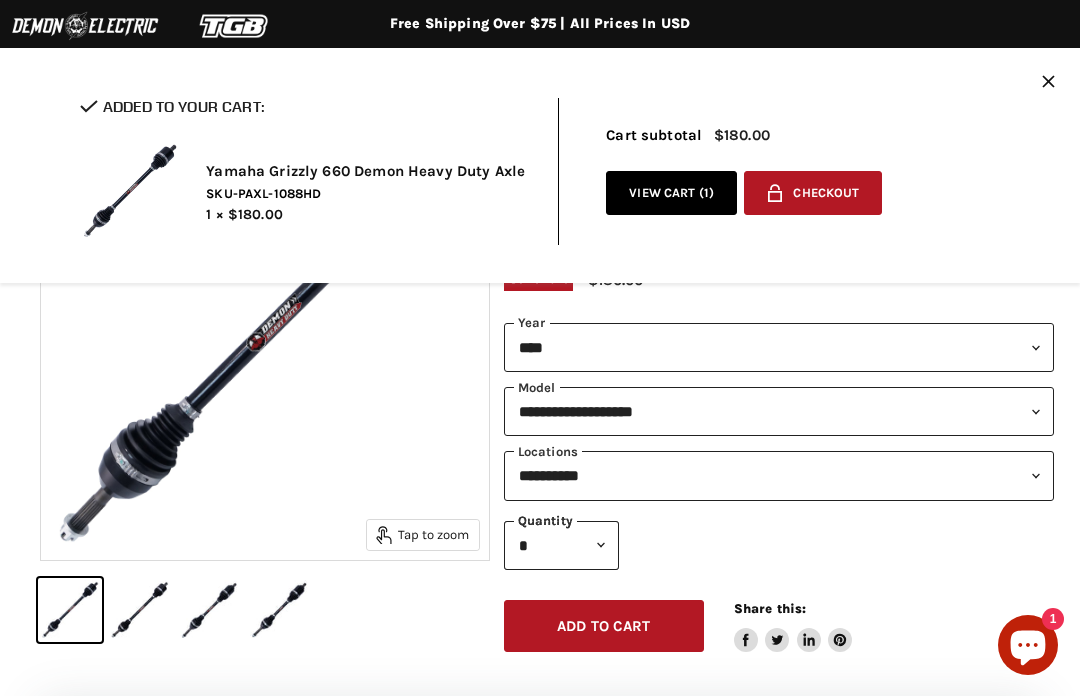 click on "**********" at bounding box center [779, 475] 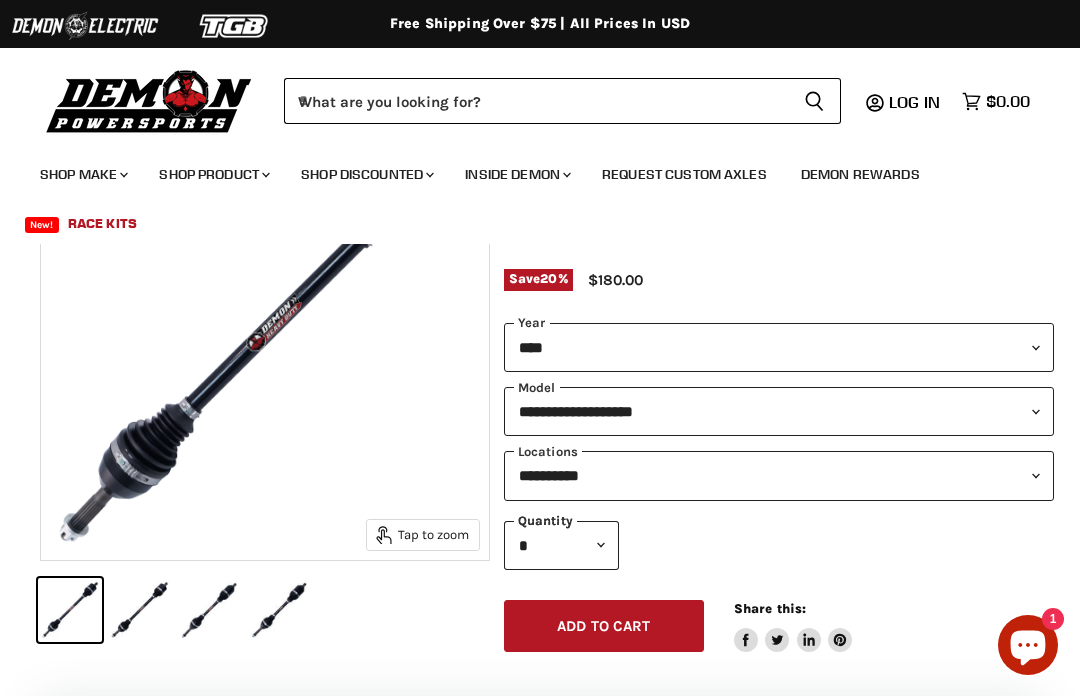 scroll, scrollTop: 270, scrollLeft: 0, axis: vertical 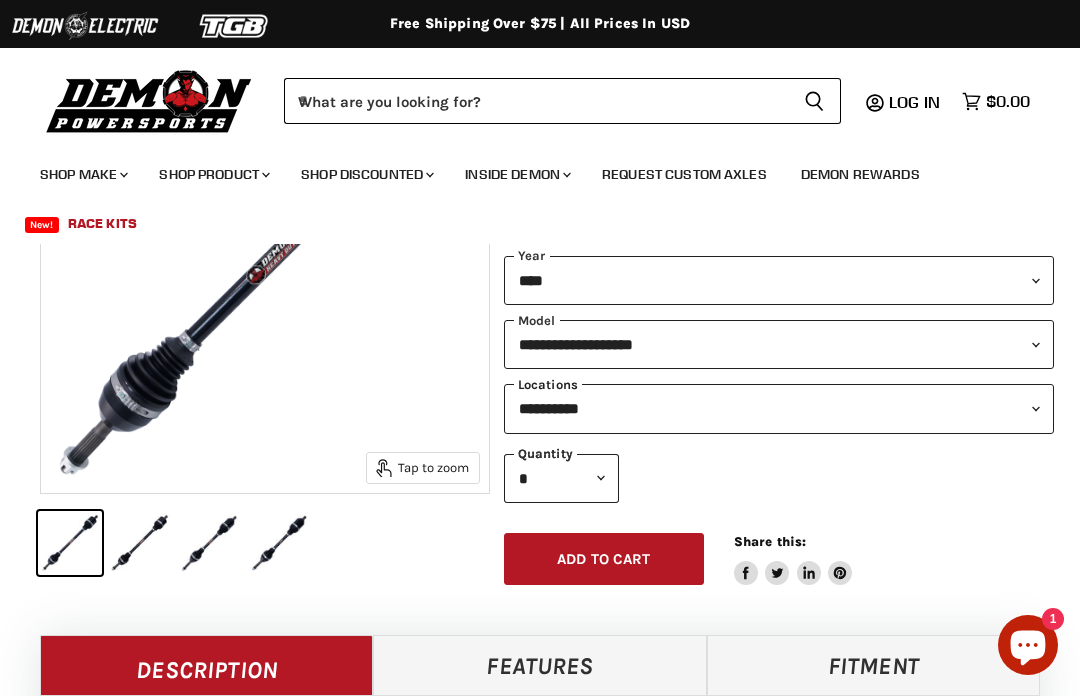 click on "**********" at bounding box center (779, 408) 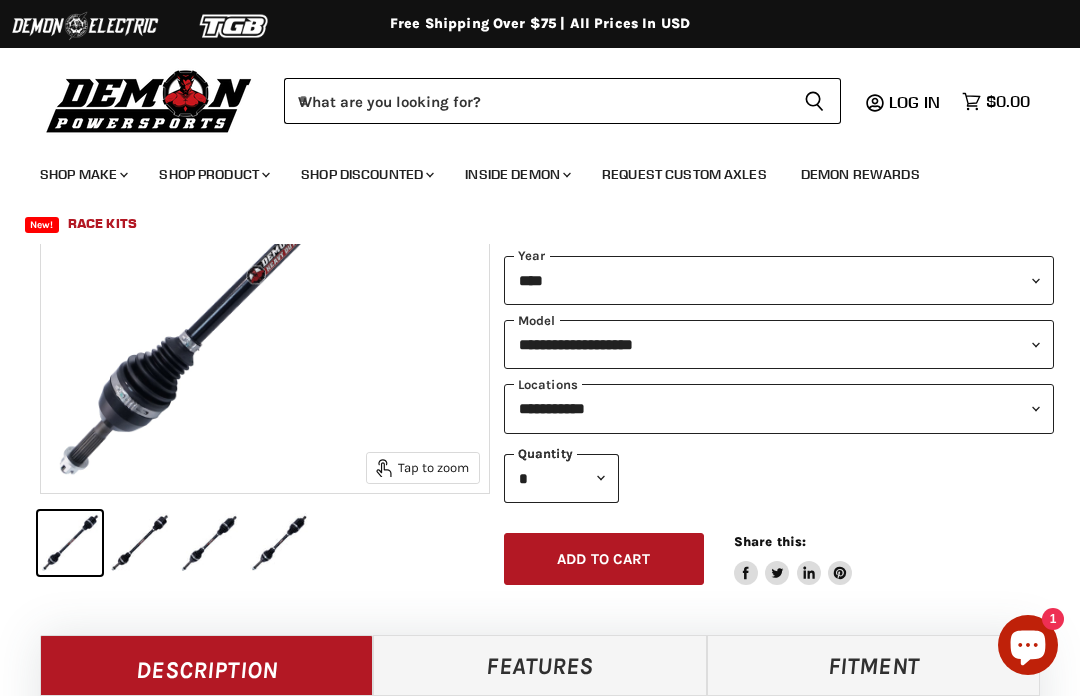 click on "Add to cart
Spinner icon" at bounding box center [604, 559] 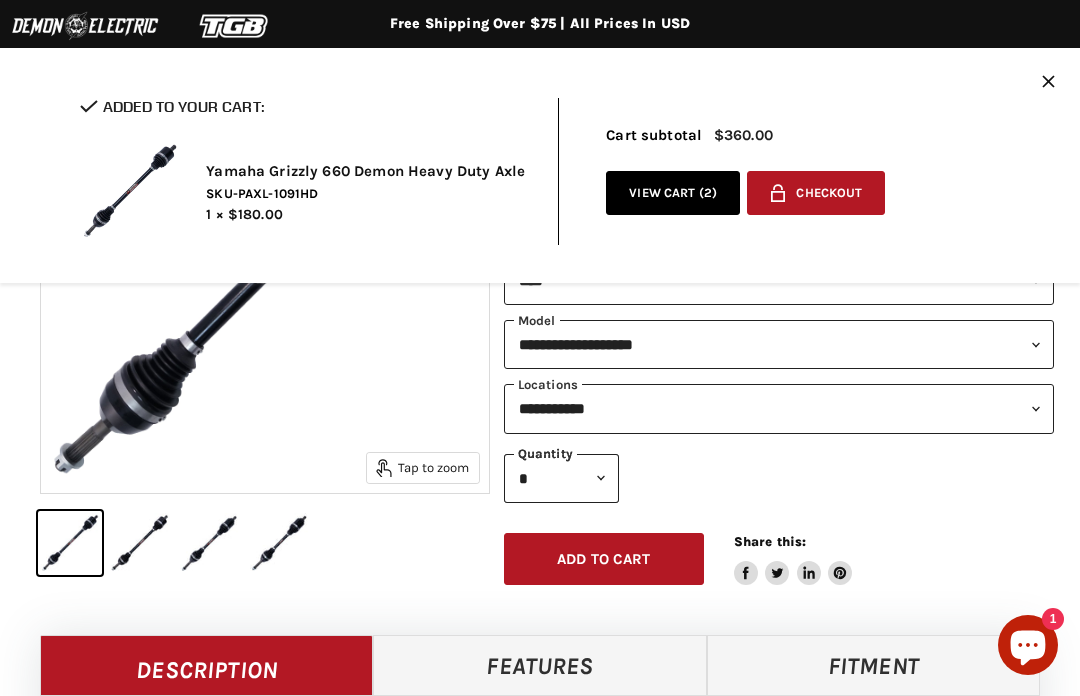 click on "**********" at bounding box center (779, 408) 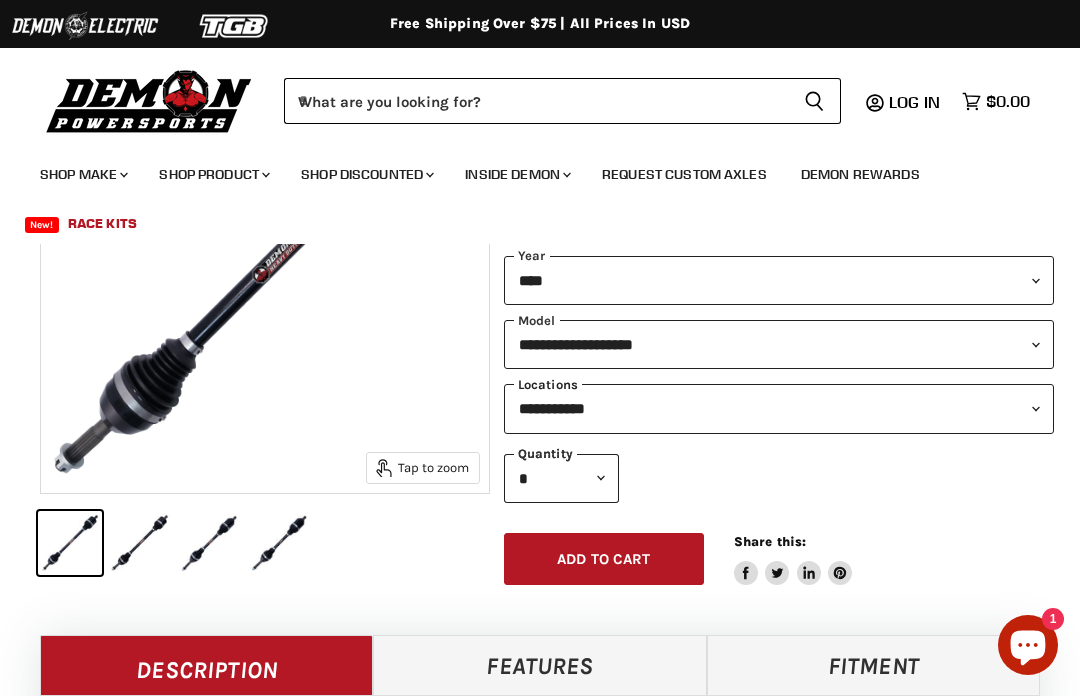 click on "**********" at bounding box center (779, 408) 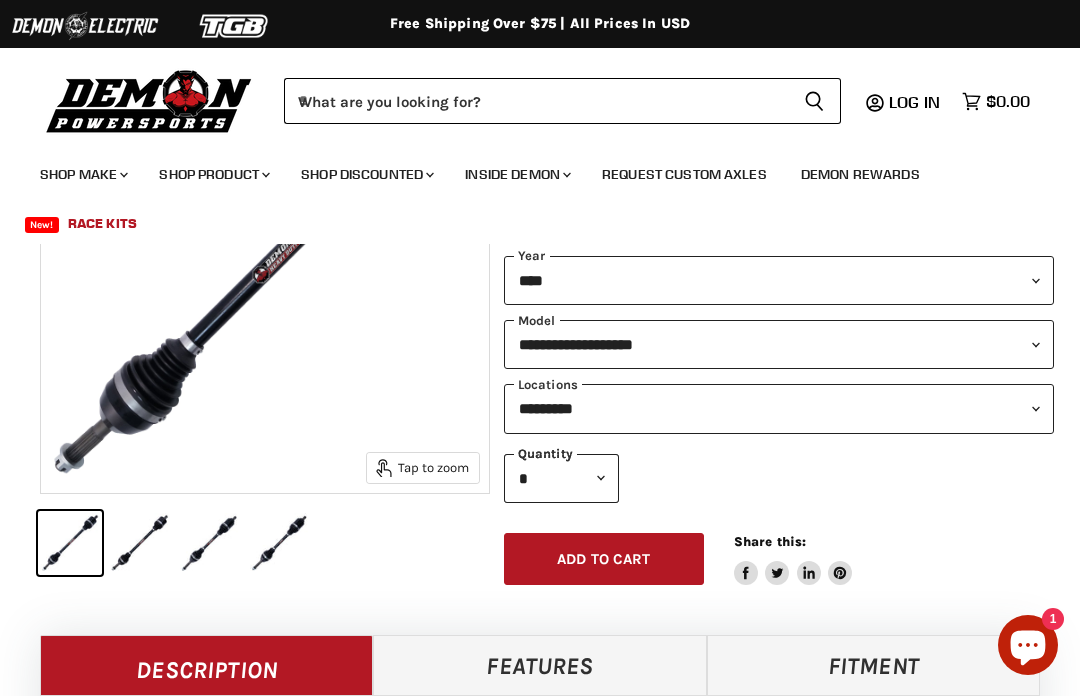 click on "Add to cart
Spinner icon" at bounding box center [604, 559] 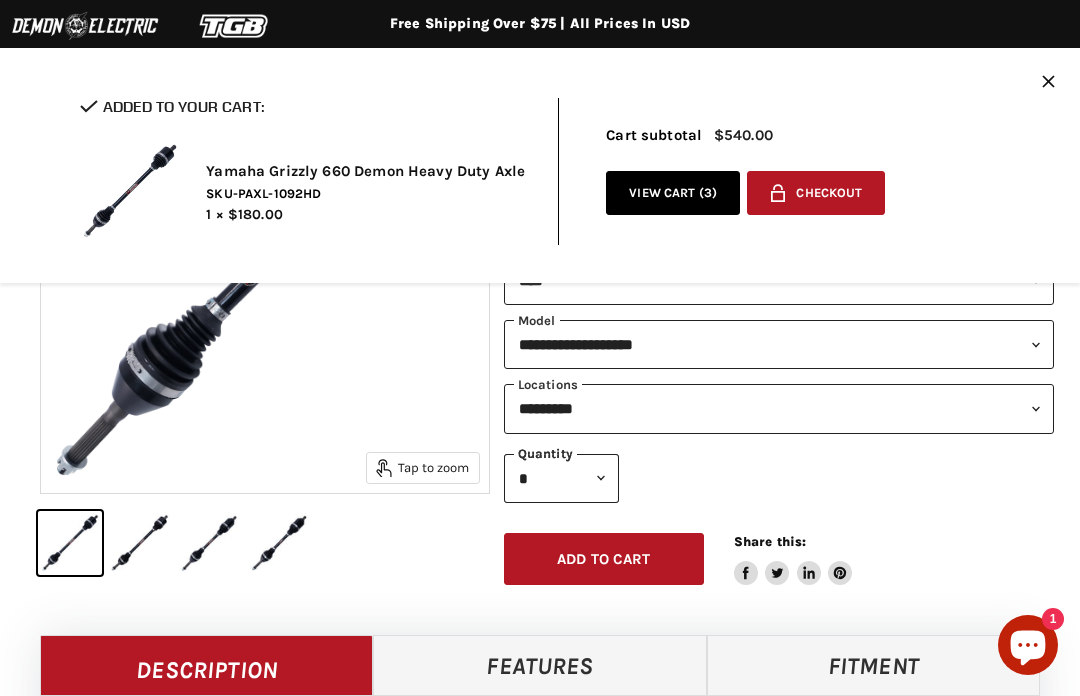 click on "**********" at bounding box center (779, 408) 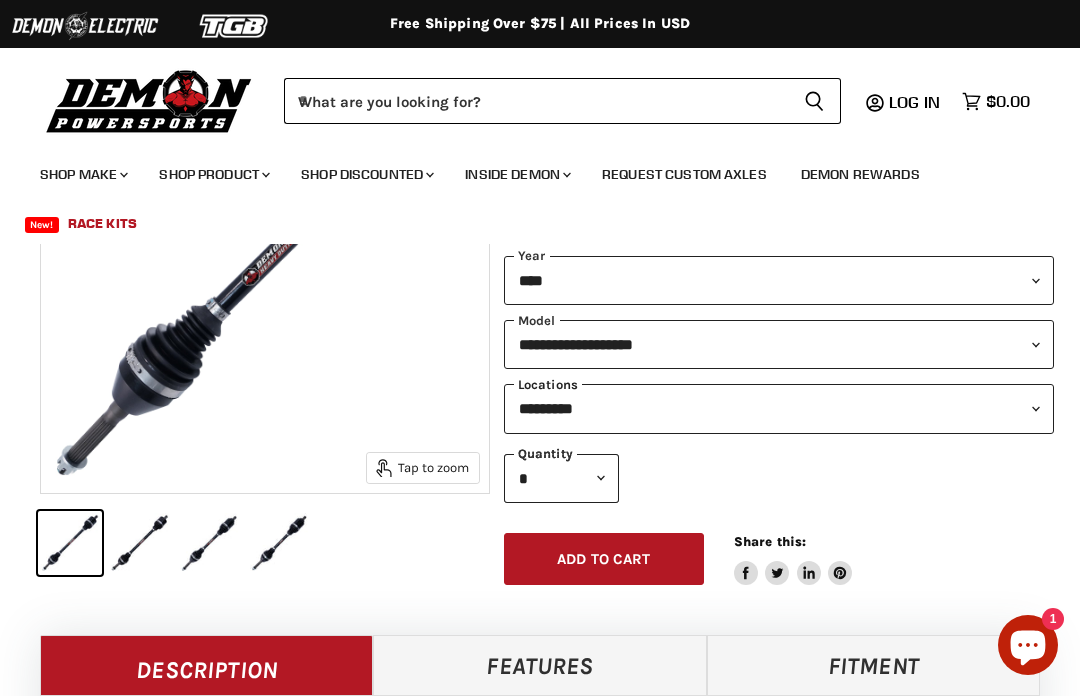 click on "**********" at bounding box center (779, 408) 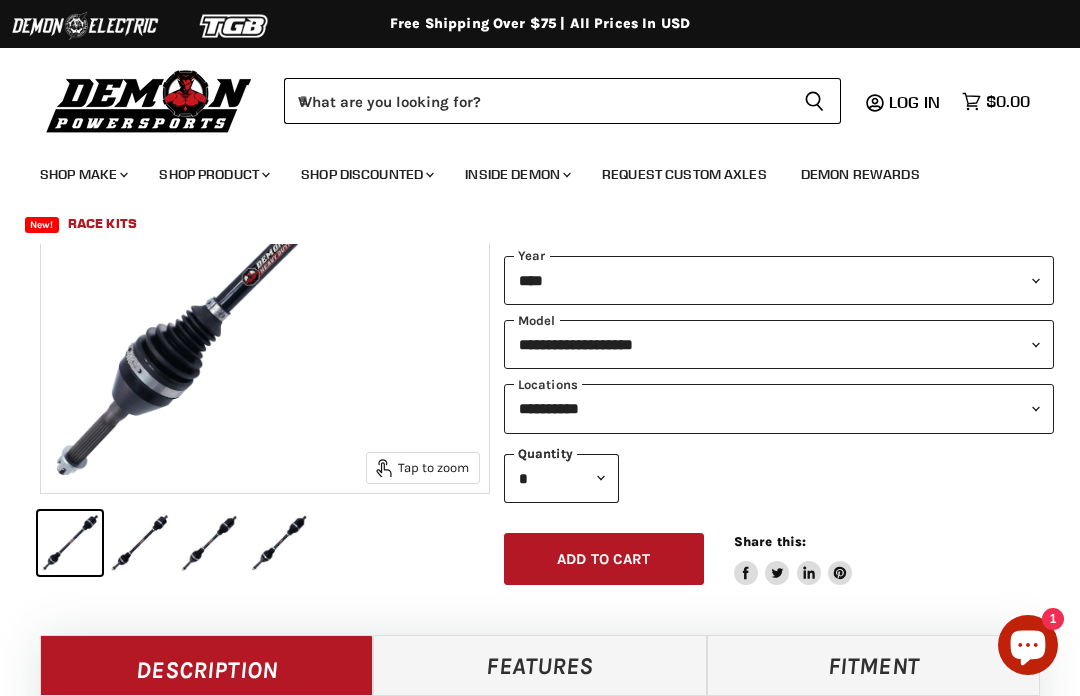 click on "Add to cart
Spinner icon" at bounding box center [604, 559] 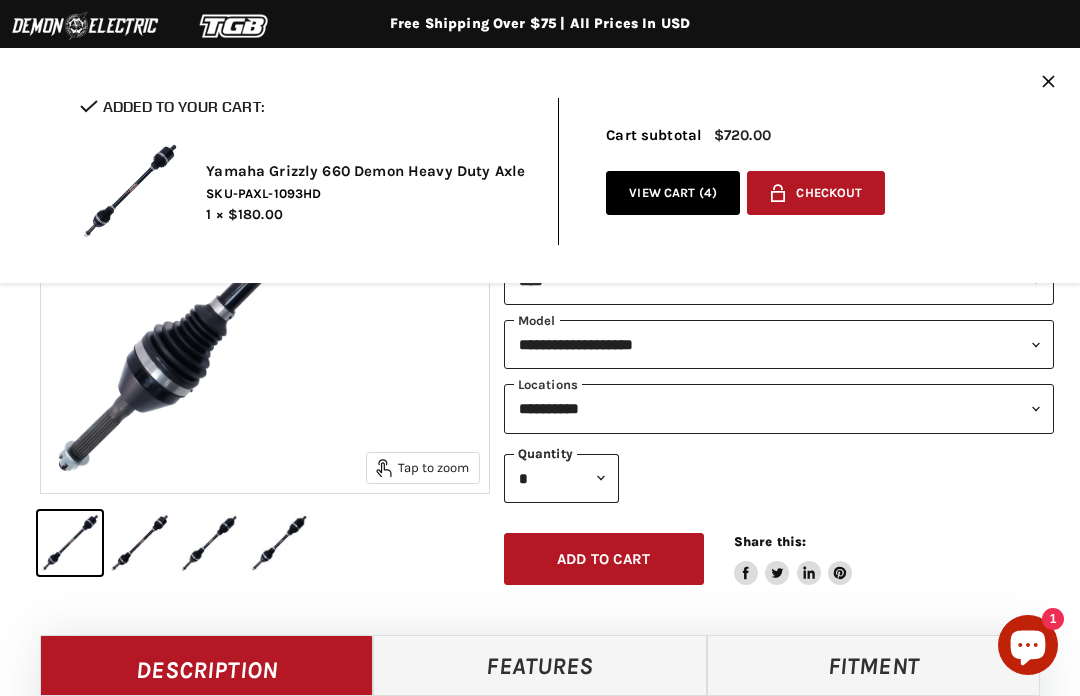 click on "Checkmark icon
Added to your cart:
Yamaha Grizzly 660 Demon Heavy Duty Axle
SKU-PAXL-1093HD
1 ×
$180.00
Cart subtotal
$720.00
View cart ( 4 )
Lock icon
Checkout" at bounding box center (540, 171) 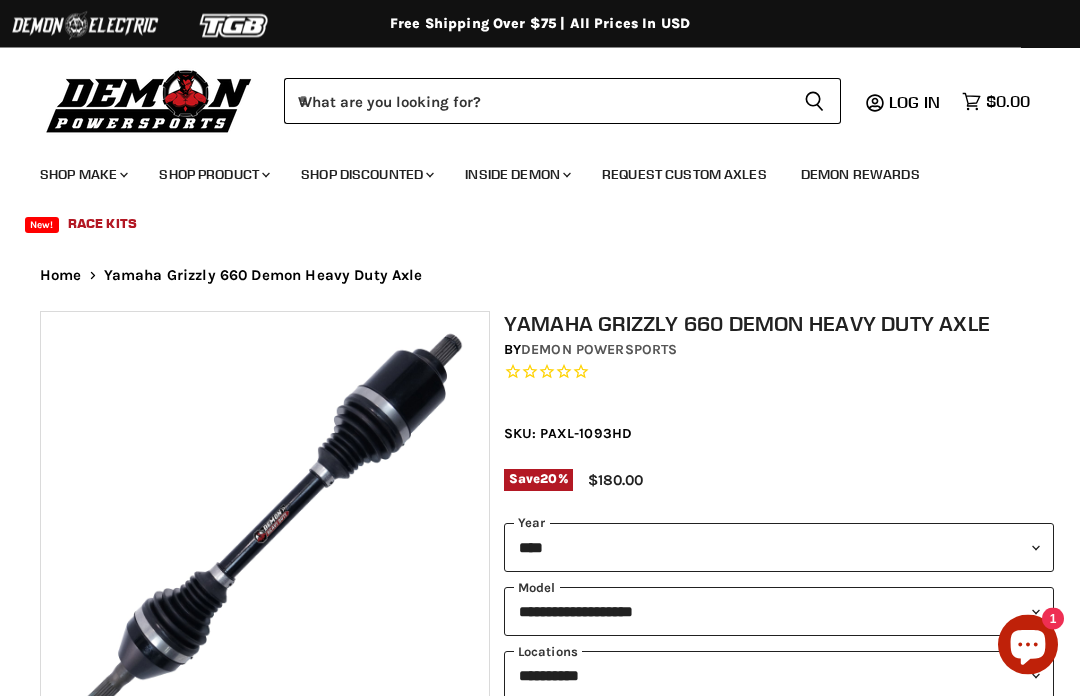 scroll, scrollTop: 0, scrollLeft: 0, axis: both 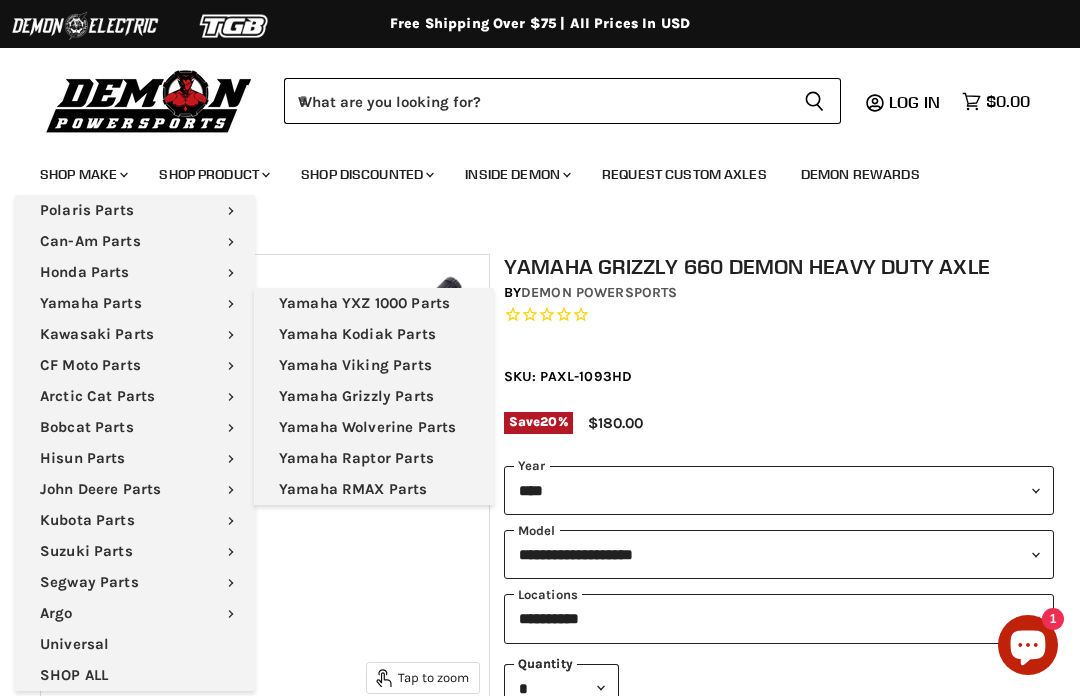 click on "Yamaha Grizzly Parts" at bounding box center [374, 396] 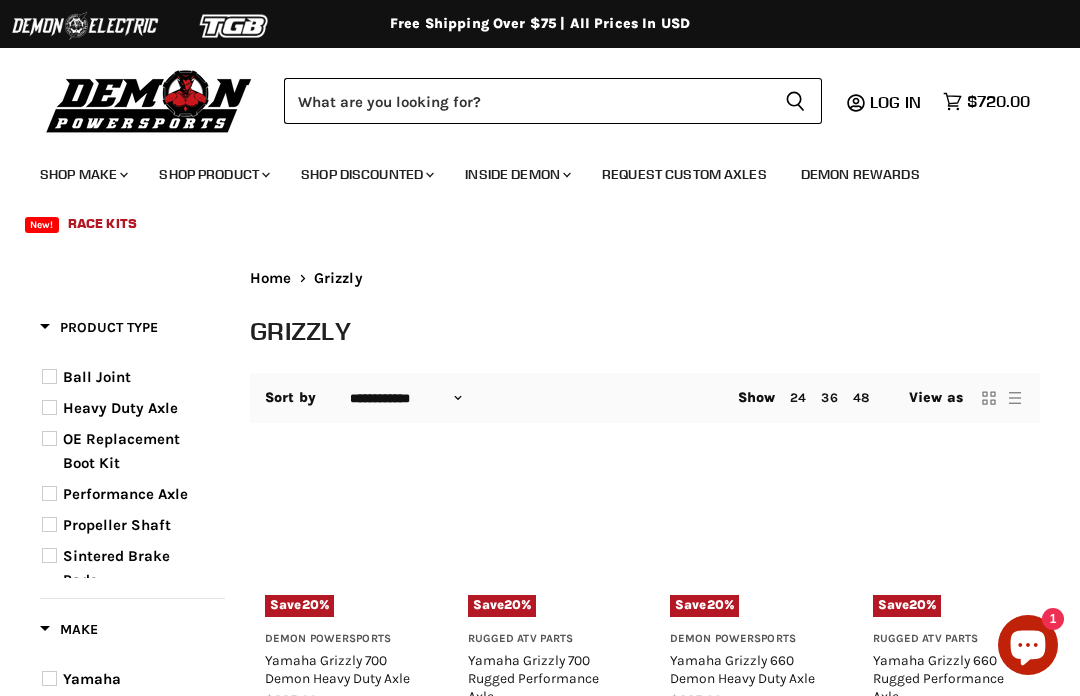 select on "**********" 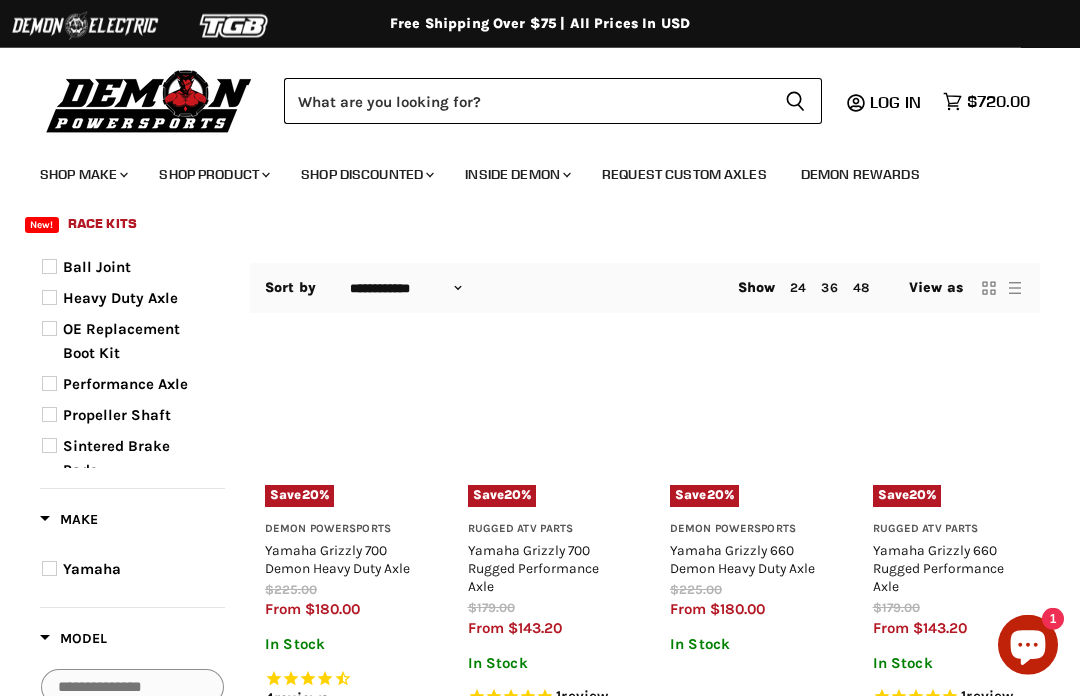 scroll, scrollTop: 0, scrollLeft: 0, axis: both 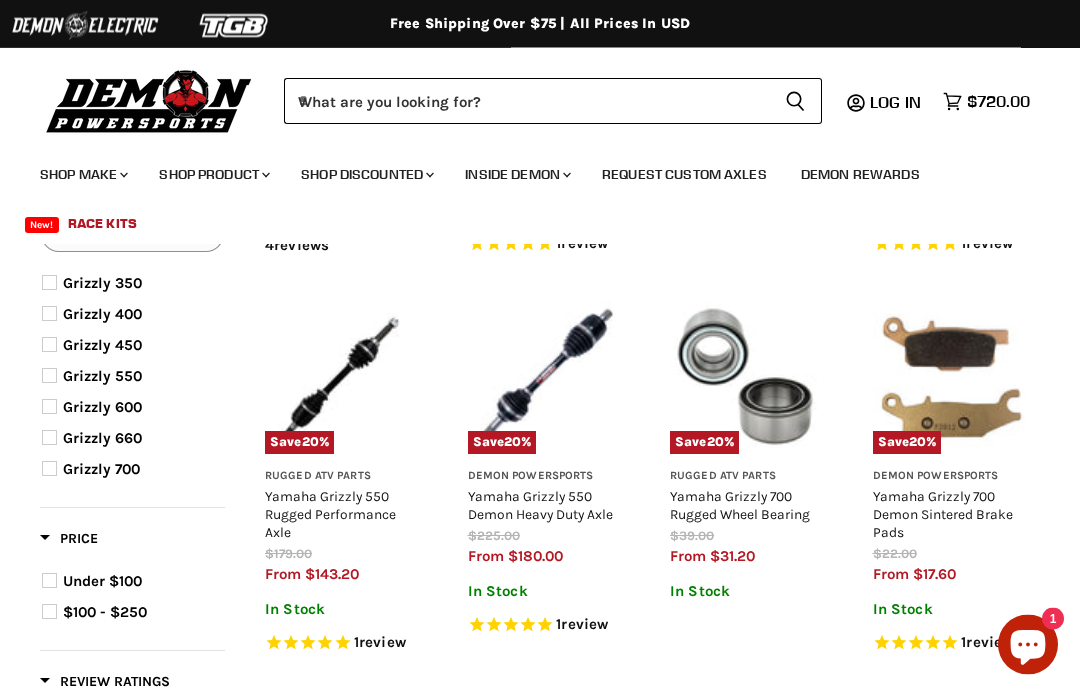 click at bounding box center [49, 438] 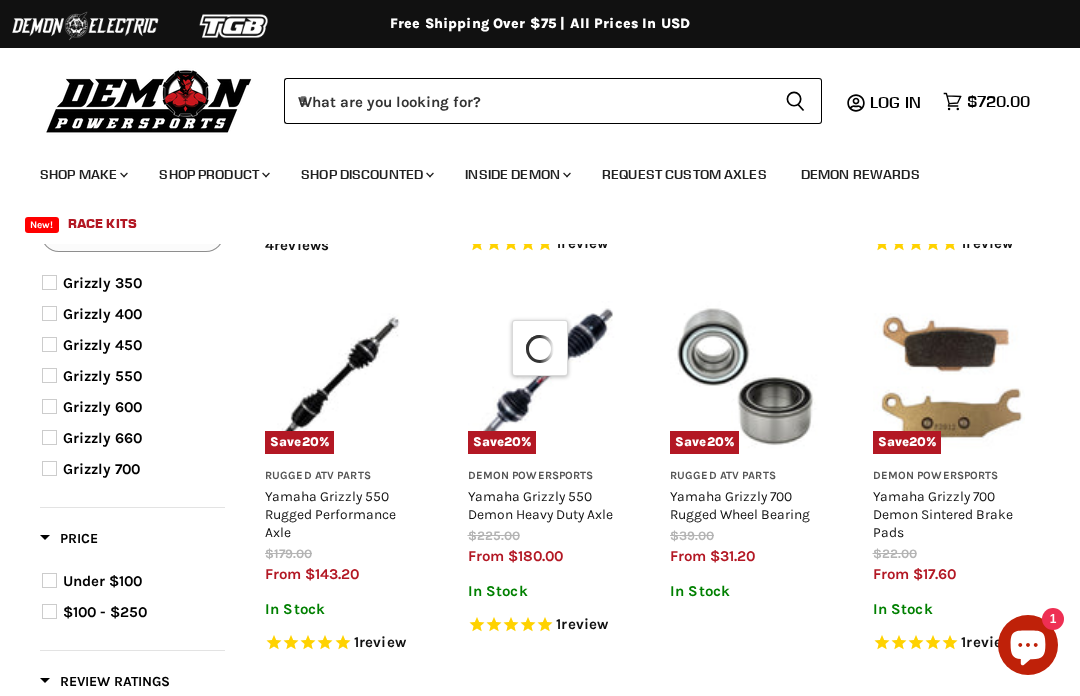 select on "**********" 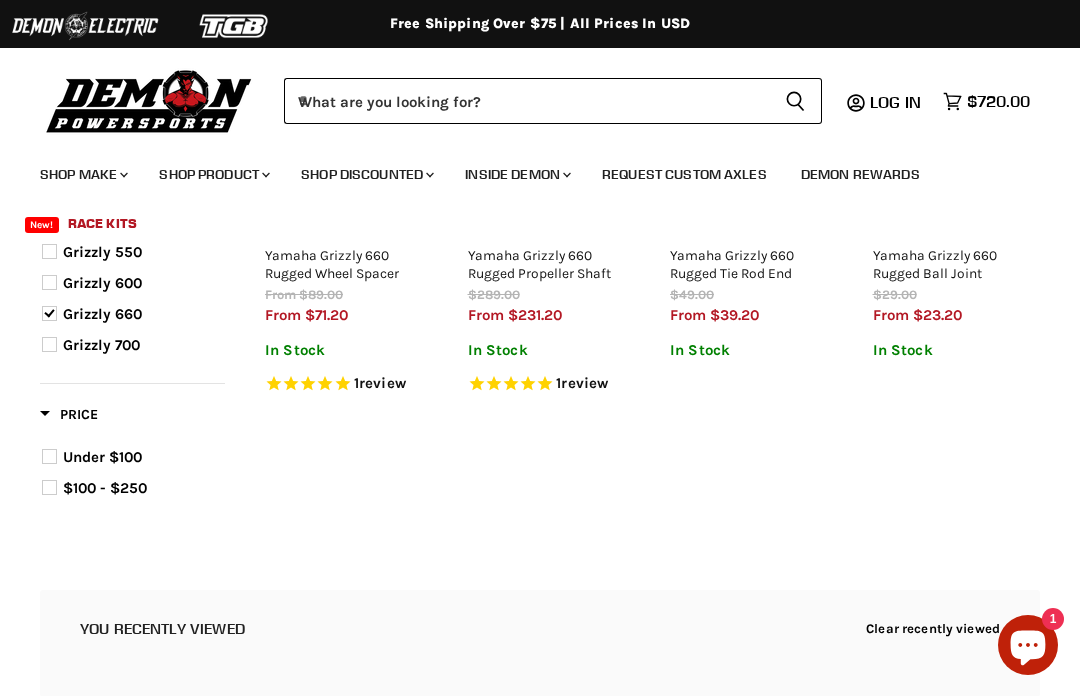 scroll, scrollTop: 802, scrollLeft: 0, axis: vertical 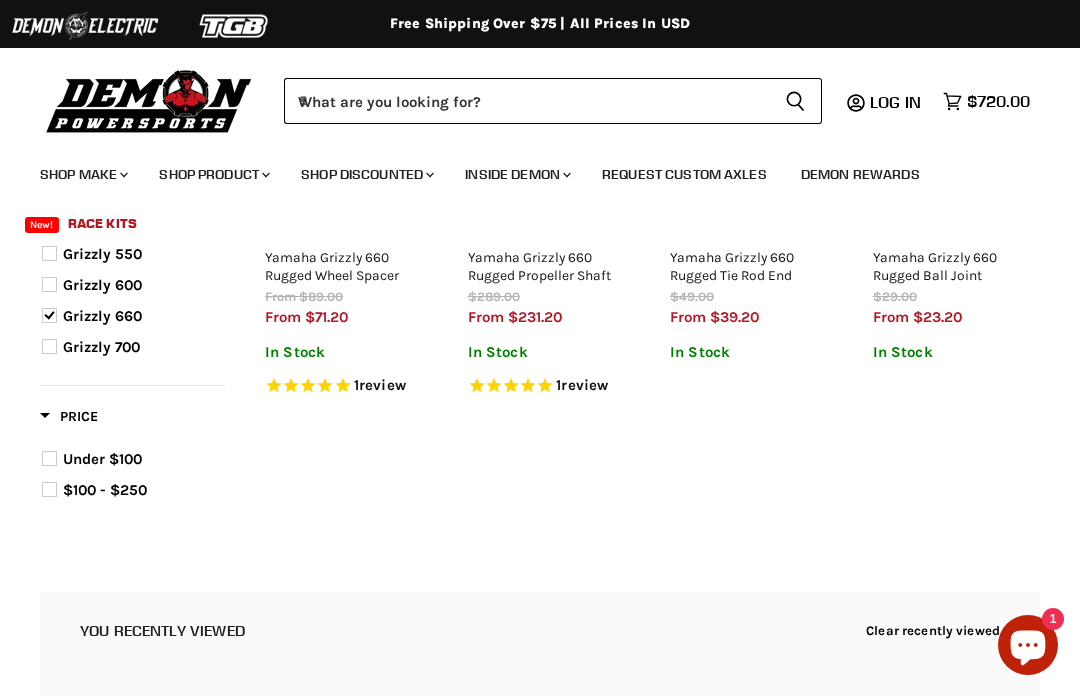 click on "Clear recently viewed" at bounding box center [933, 630] 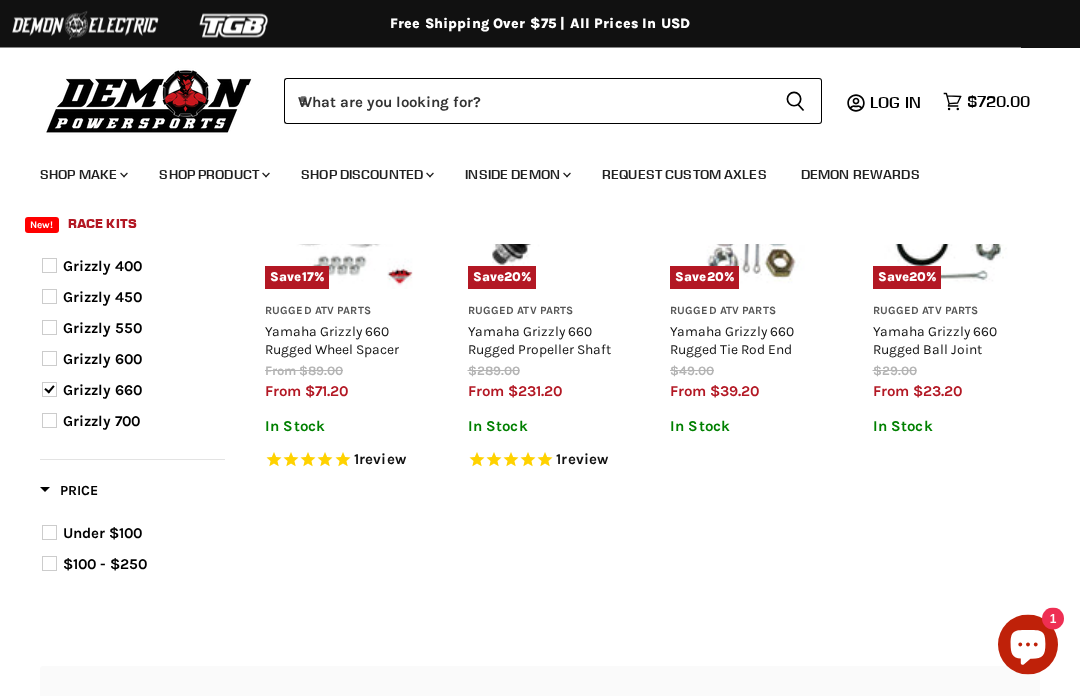 scroll, scrollTop: 728, scrollLeft: 0, axis: vertical 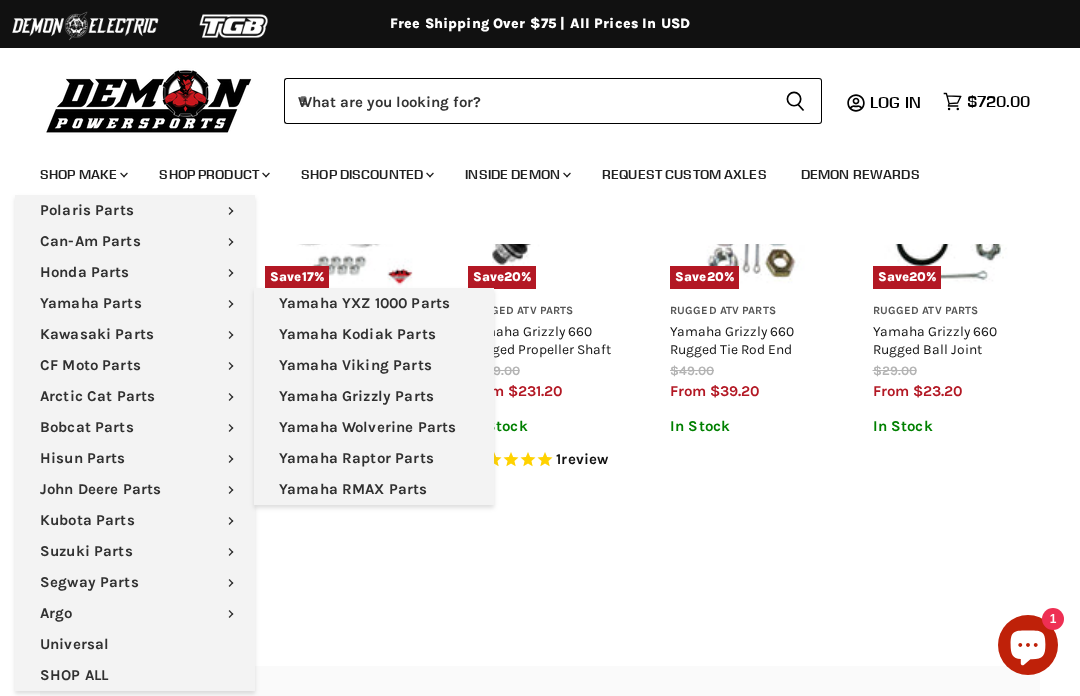click on "Yamaha Wolverine Parts" at bounding box center [374, 427] 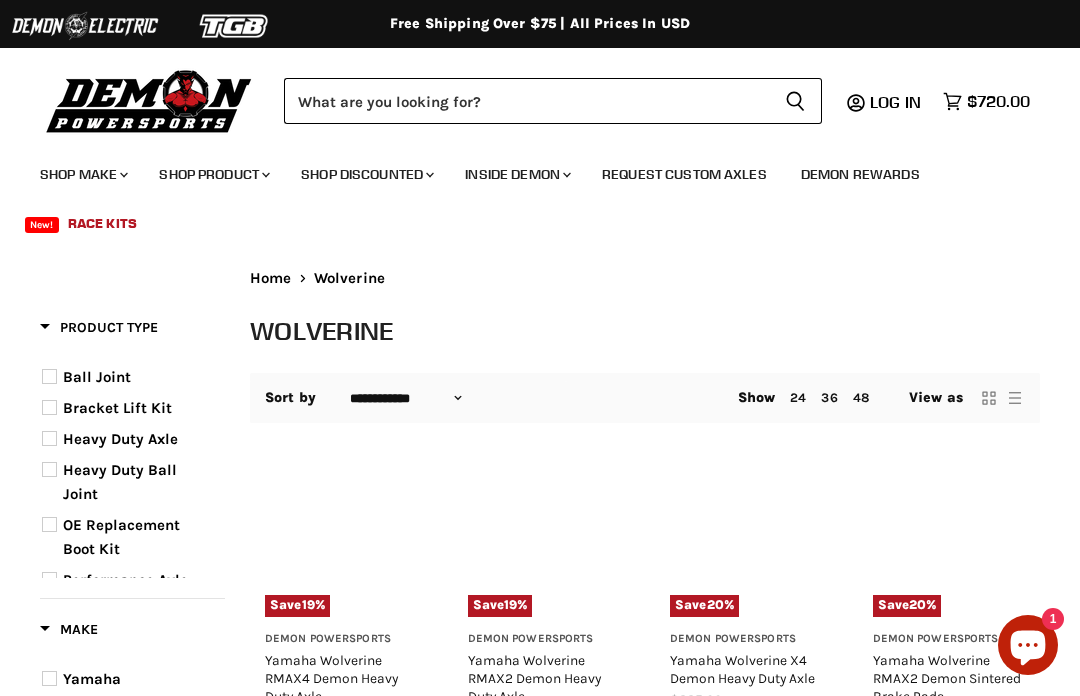 select on "**********" 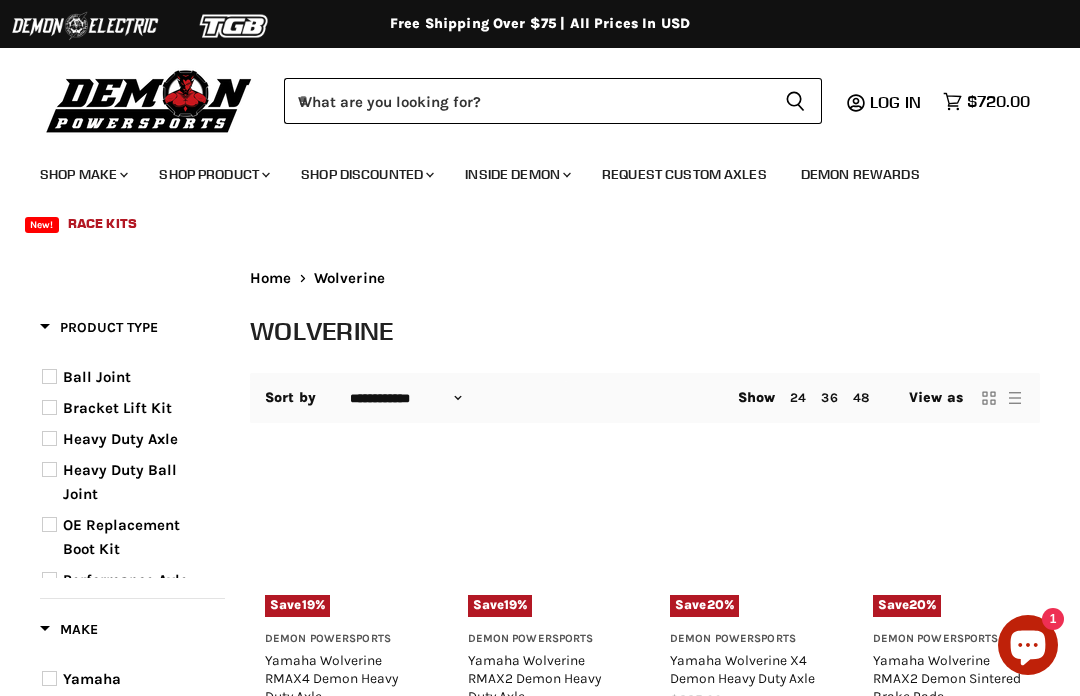 scroll, scrollTop: 0, scrollLeft: 0, axis: both 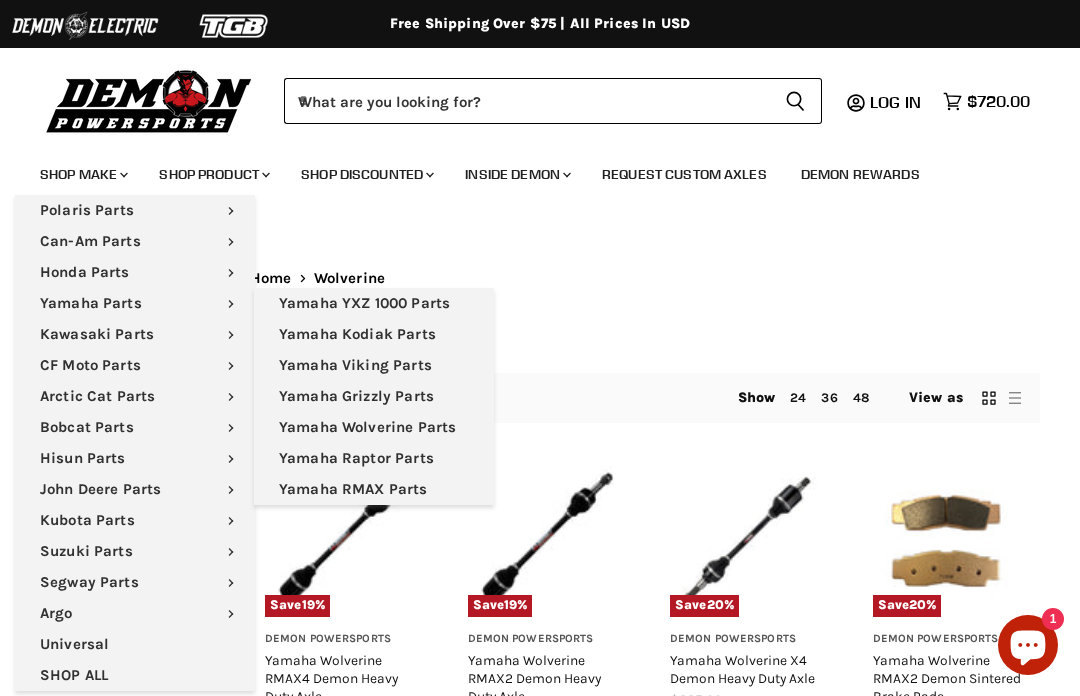 click on "Yamaha Grizzly Parts" at bounding box center [374, 396] 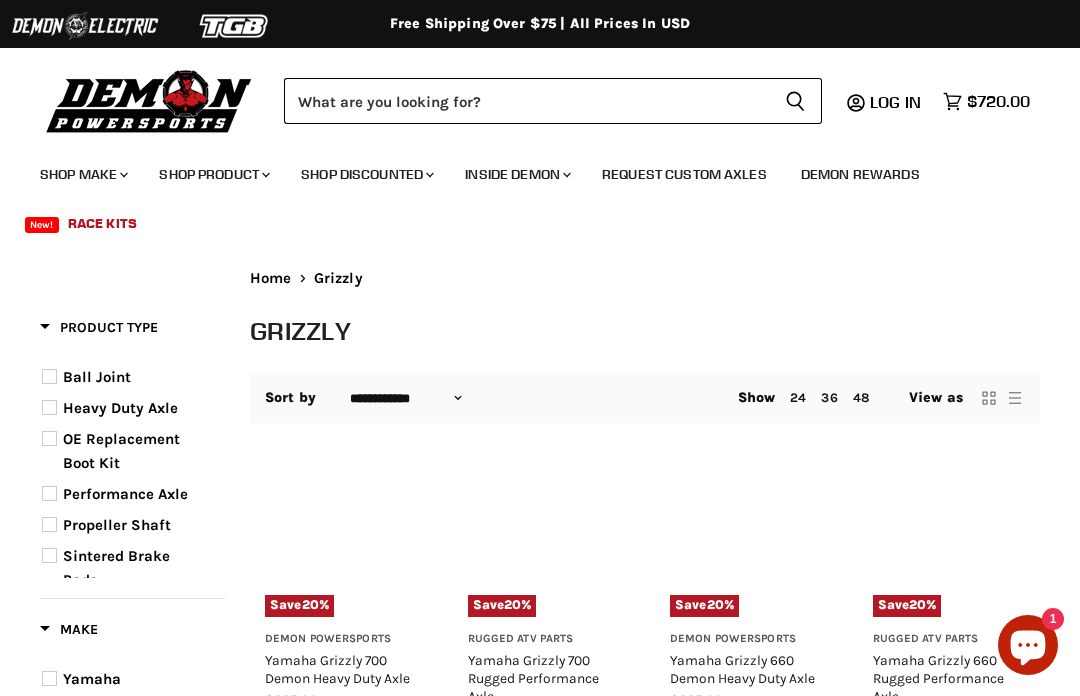 select on "**********" 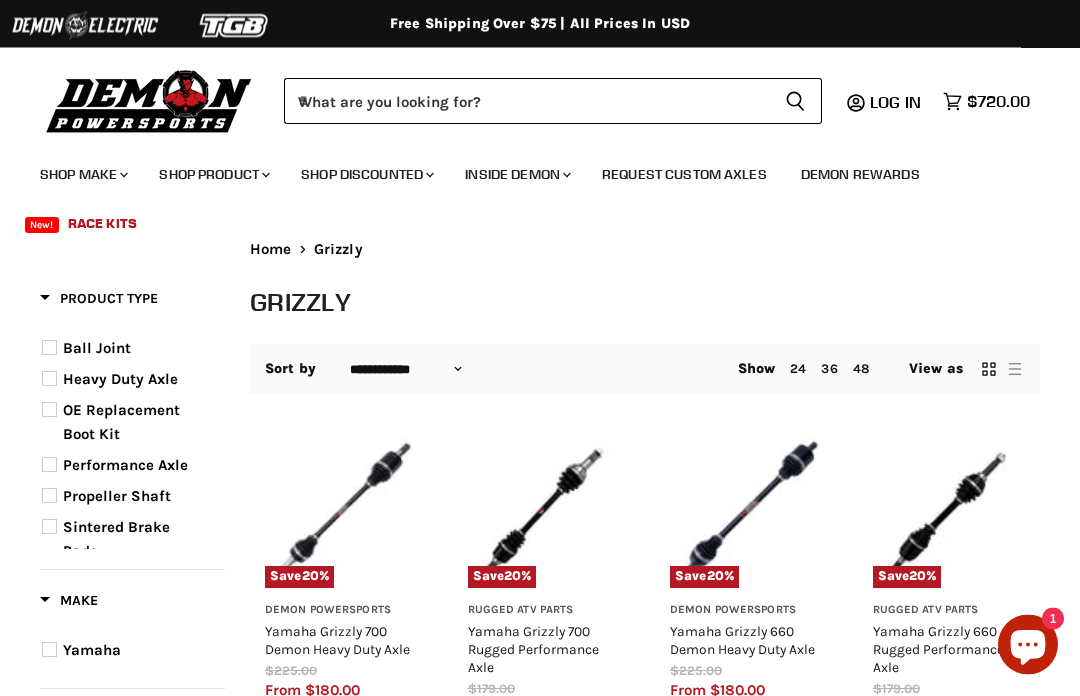 scroll, scrollTop: 0, scrollLeft: 0, axis: both 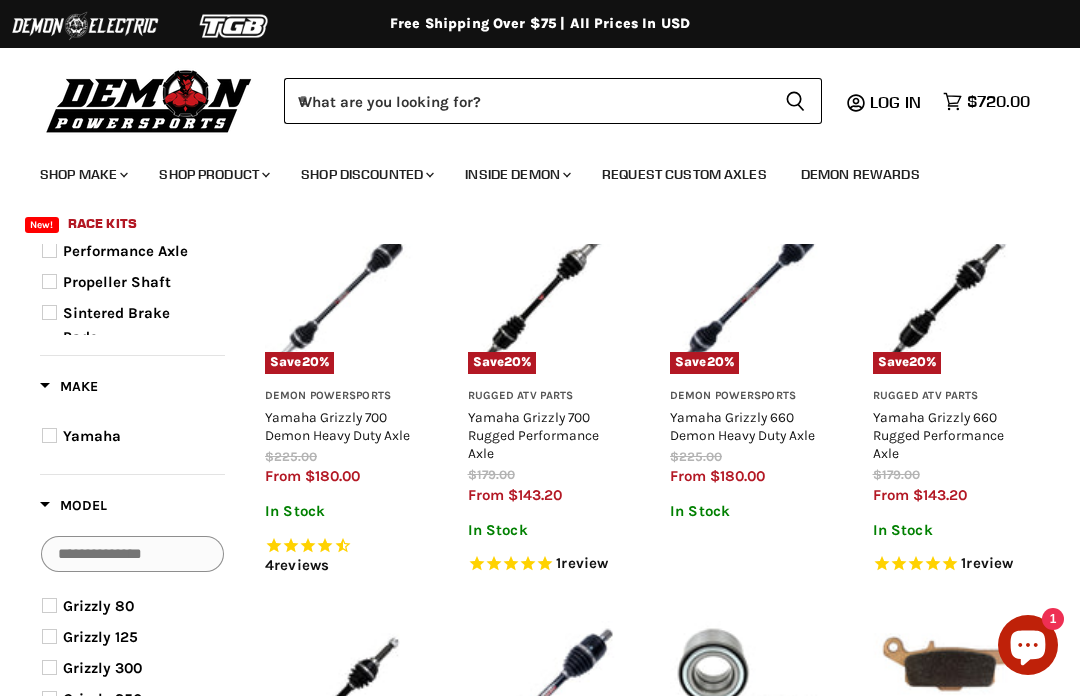 click at bounding box center [949, 298] 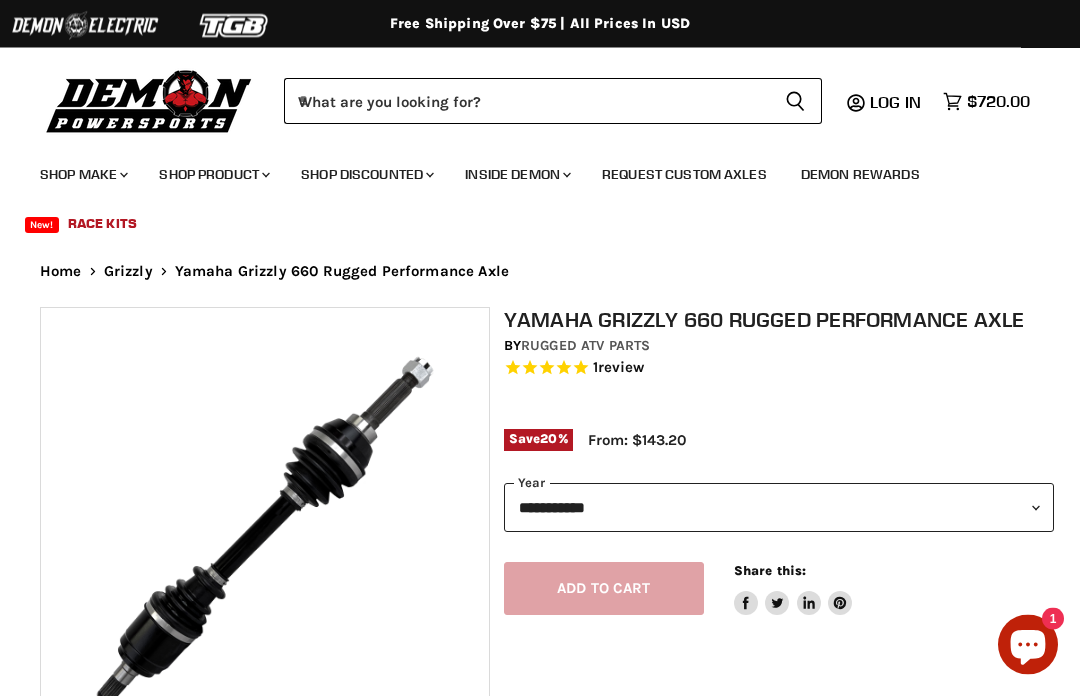scroll, scrollTop: 78, scrollLeft: 0, axis: vertical 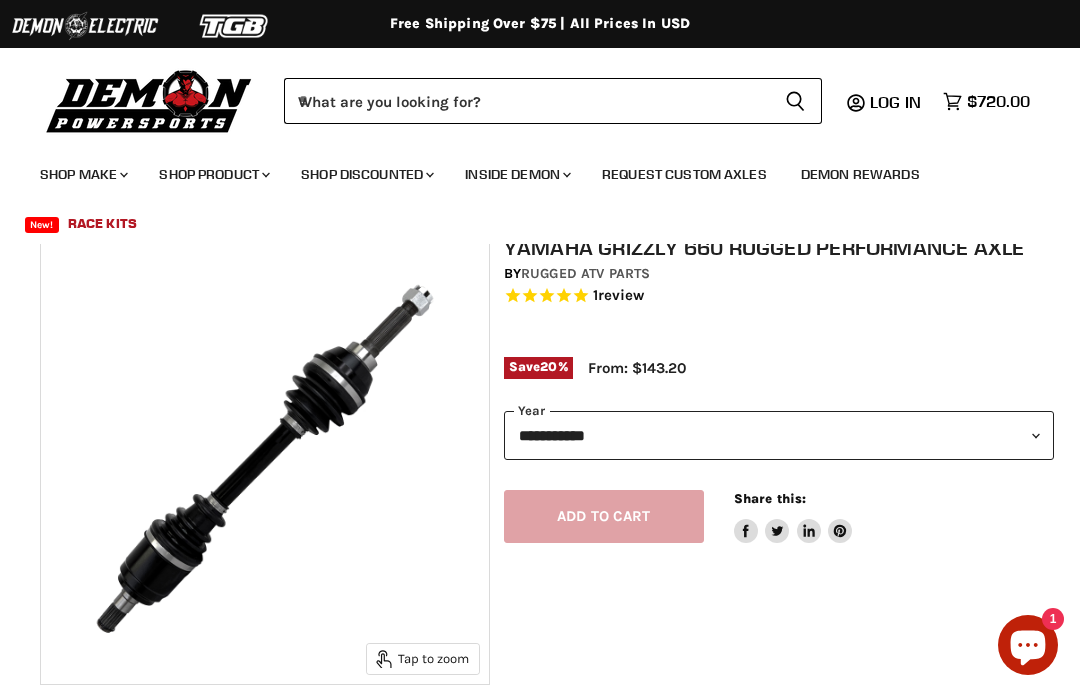 select on "******" 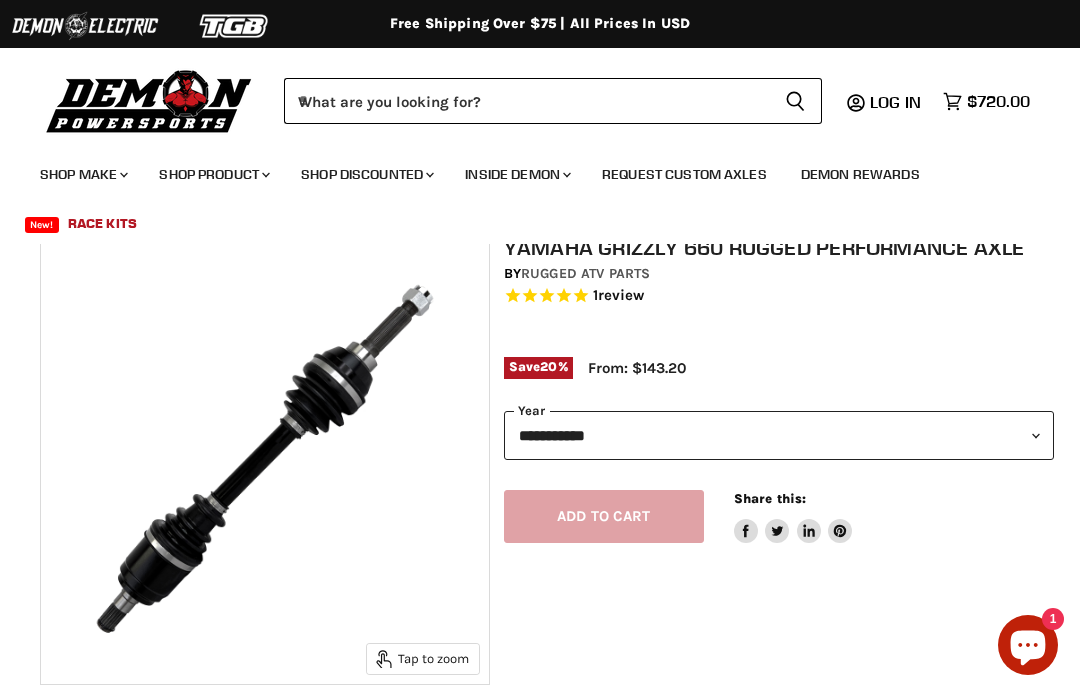click on "**********" at bounding box center (779, 435) 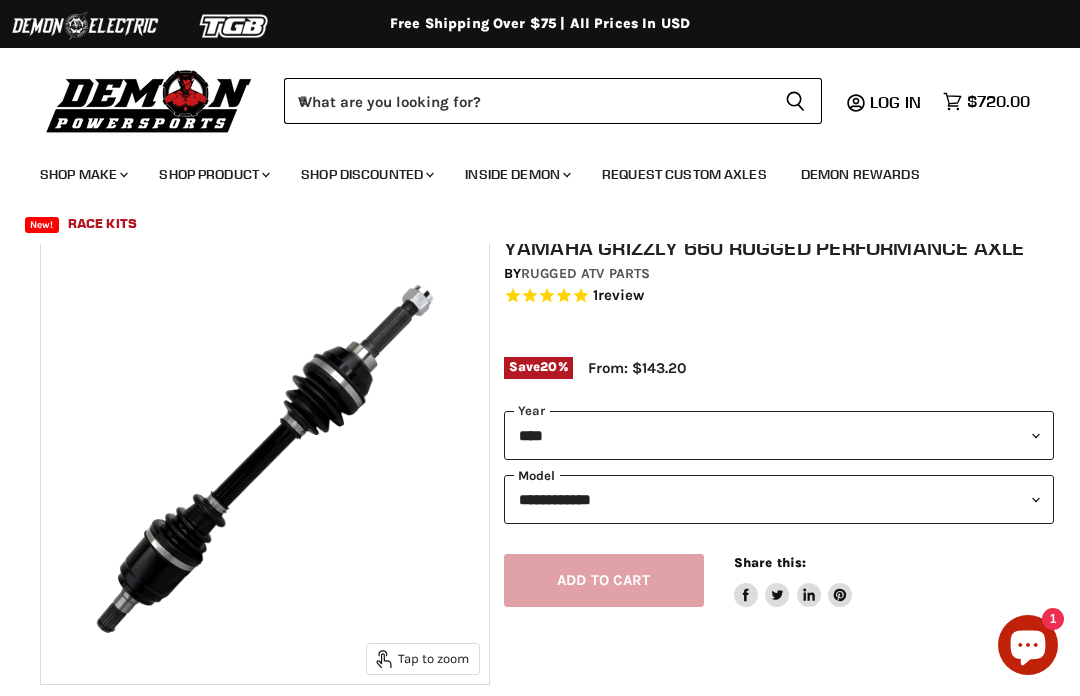 click on "**********" at bounding box center [779, 499] 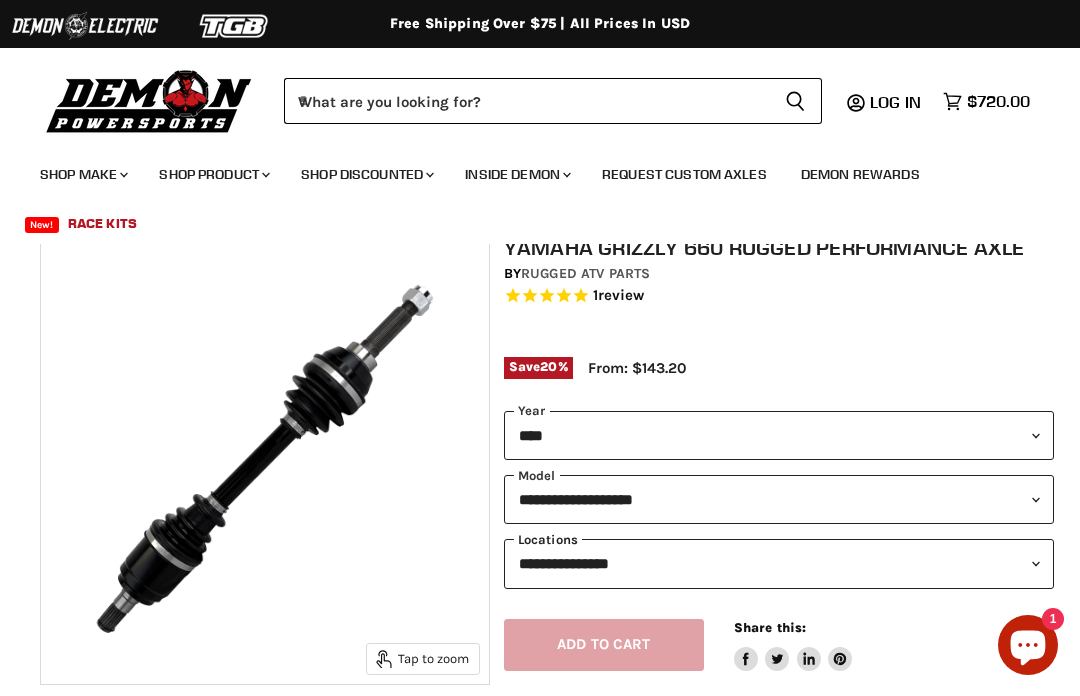 click on "**********" at bounding box center (779, 563) 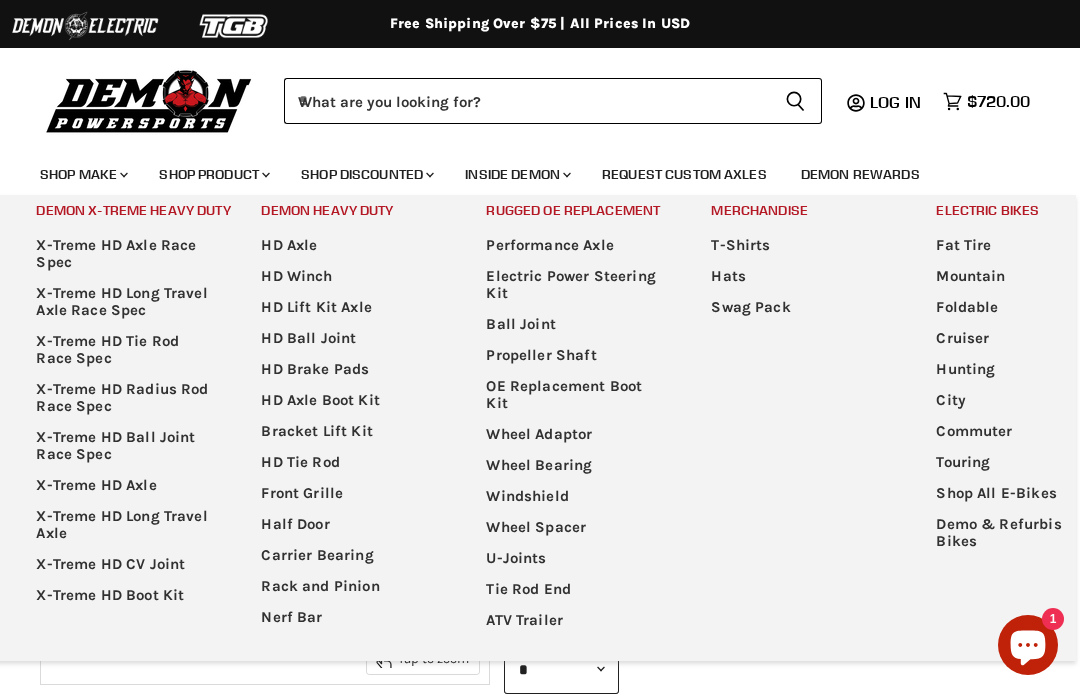 click on "$720.00" at bounding box center [998, 101] 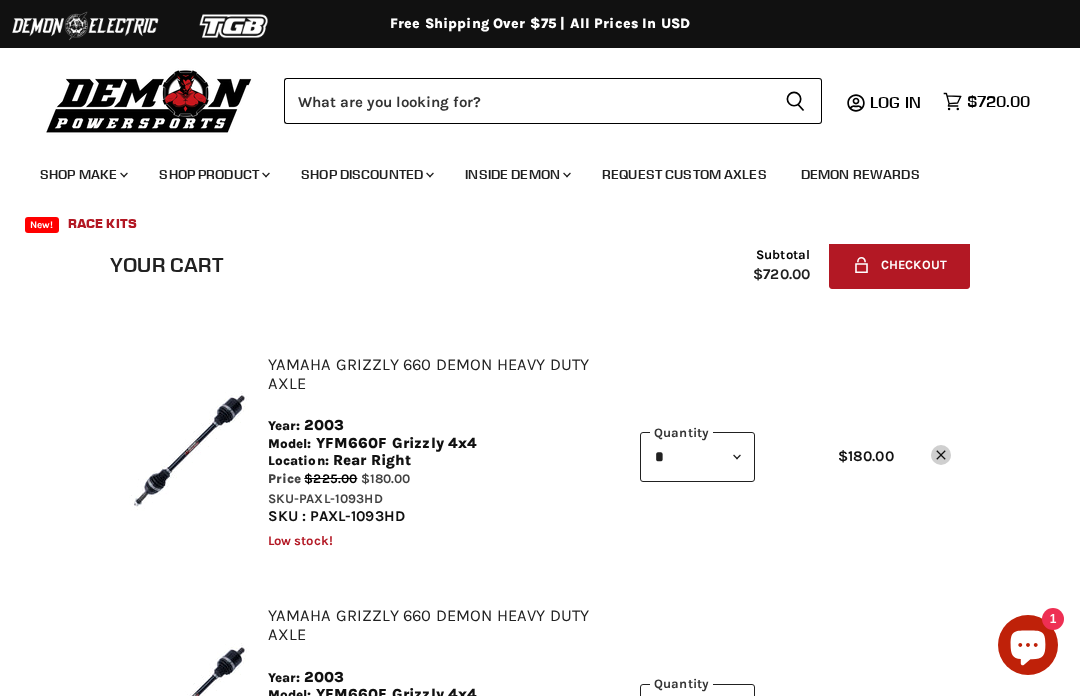 scroll, scrollTop: 0, scrollLeft: 0, axis: both 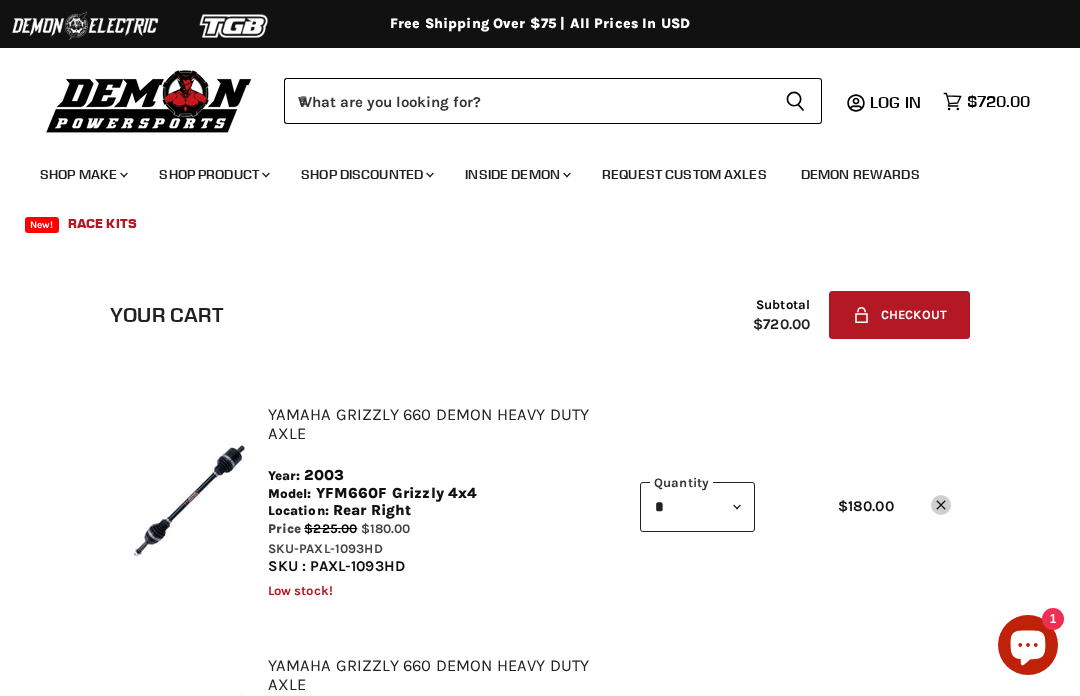 click on "*
*
*
*
*
*
*
*
*
***
Quantity
Chevron down icon
*
Quantity
$180.00
Remove icon" at bounding box center (786, 501) 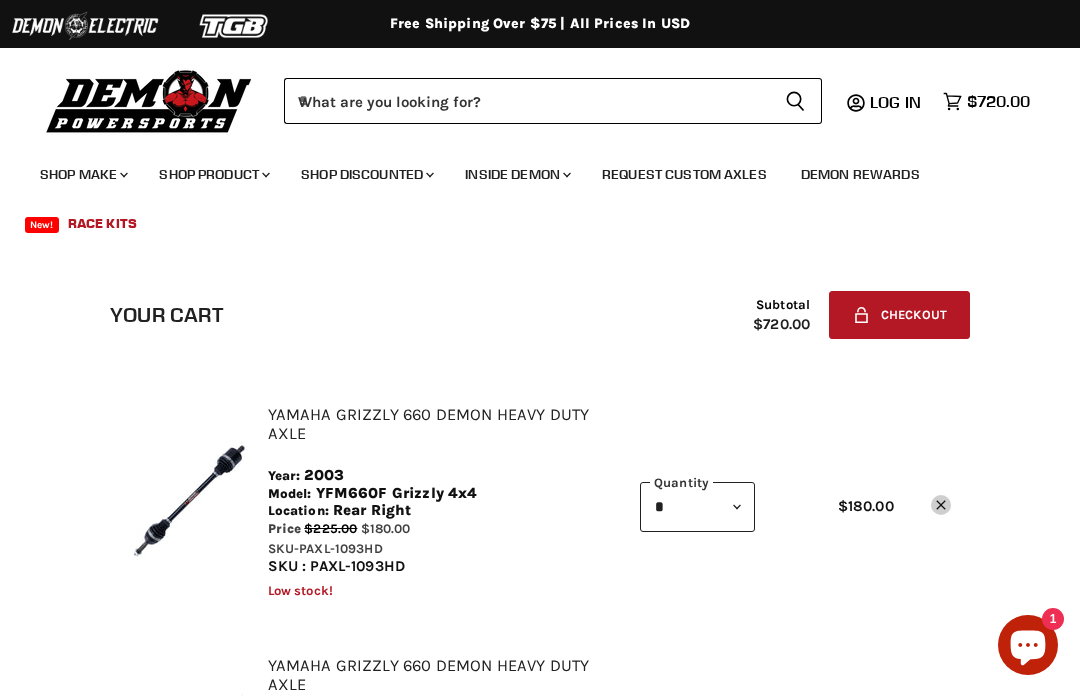 click on "Remove icon" at bounding box center [941, 505] 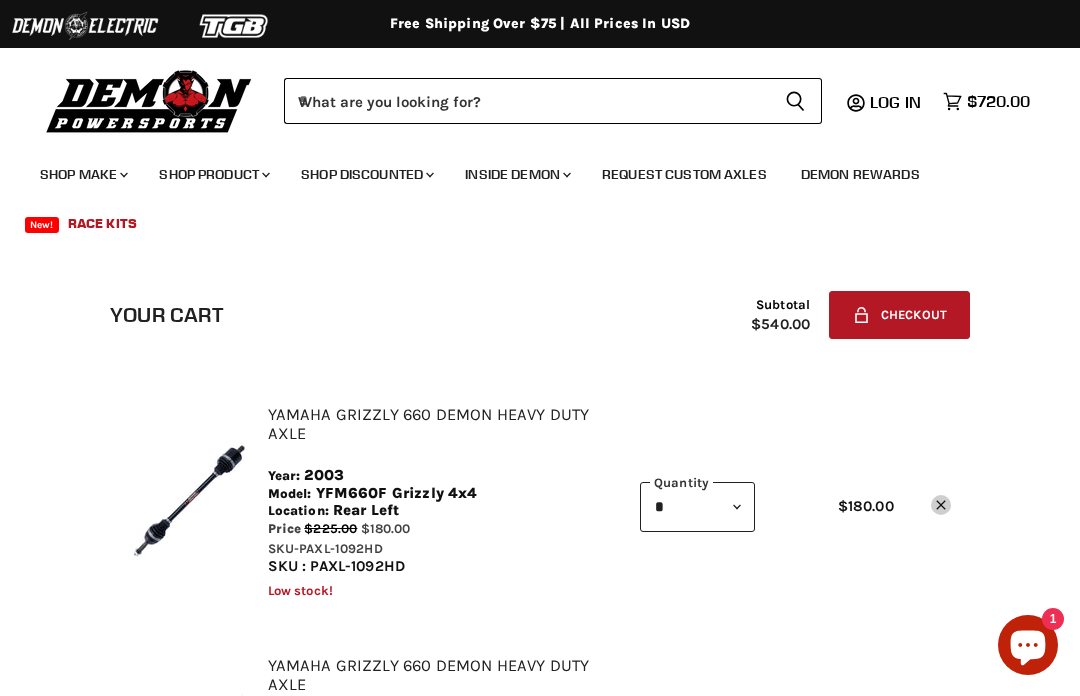 click on "Remove icon" at bounding box center (941, 505) 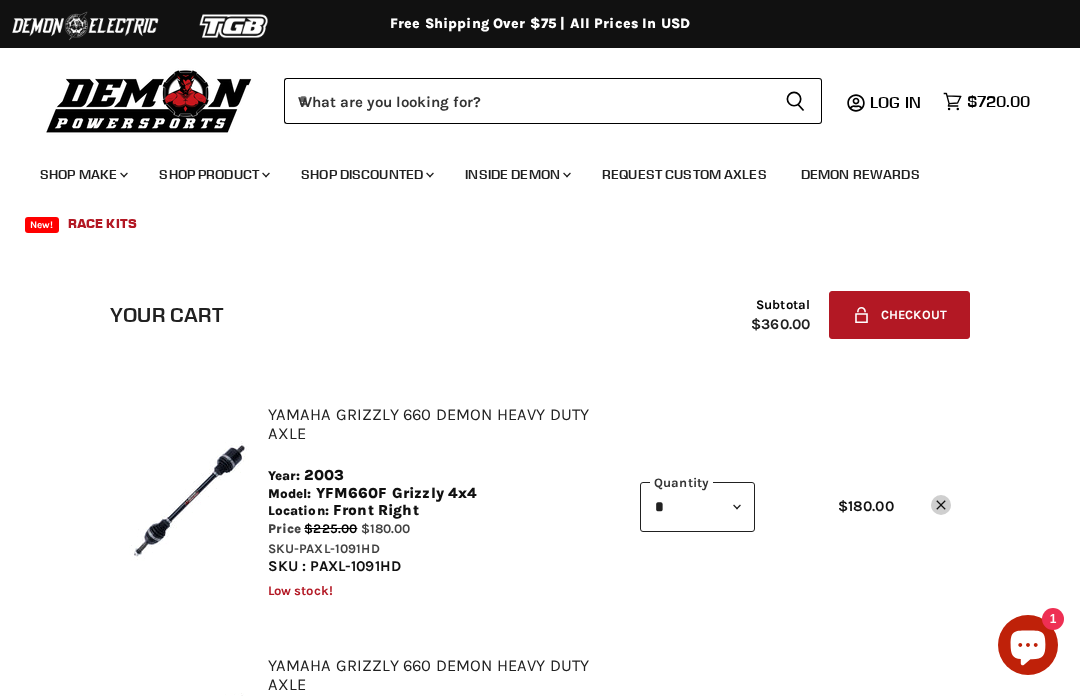 click on "Yamaha Grizzly 660 Demon Heavy Duty Axle
Year:
2003
Model:
YFM660F Grizzly 4x4
Location:
Front Right
Price
$225.00
$180.00
SKU-PAXL-1091HD
SKU : PAXL-1091HD" at bounding box center [540, 501] 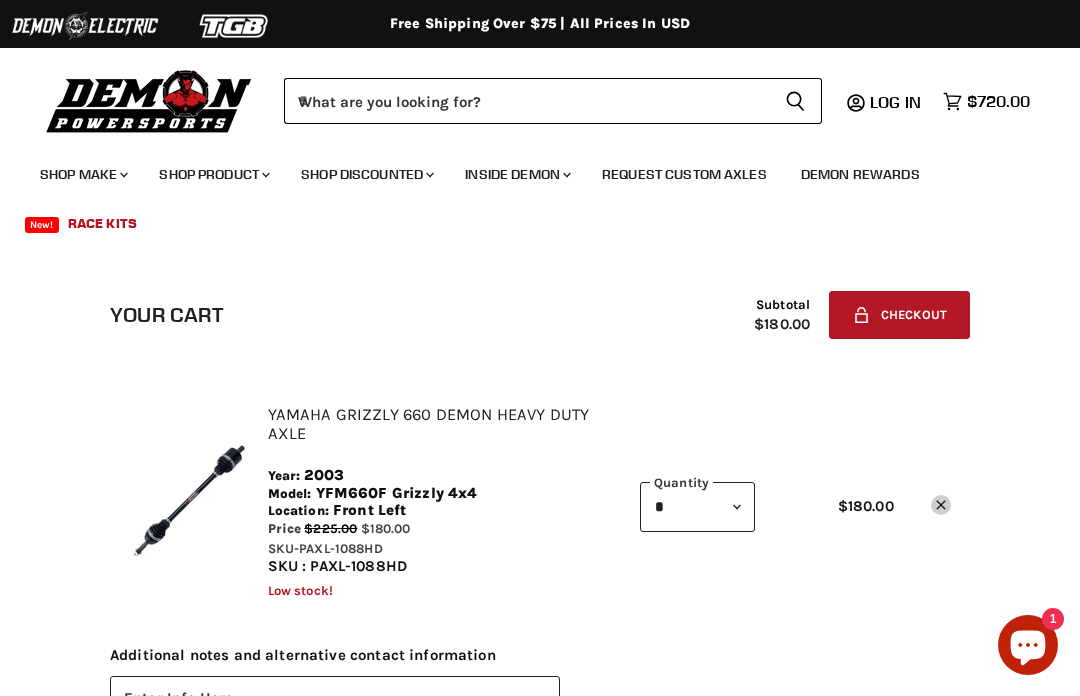 click on "*
*
*
*
*
*
*
*
*
***
Quantity
Chevron down icon
*
Quantity
$180.00
Remove icon" at bounding box center [786, 501] 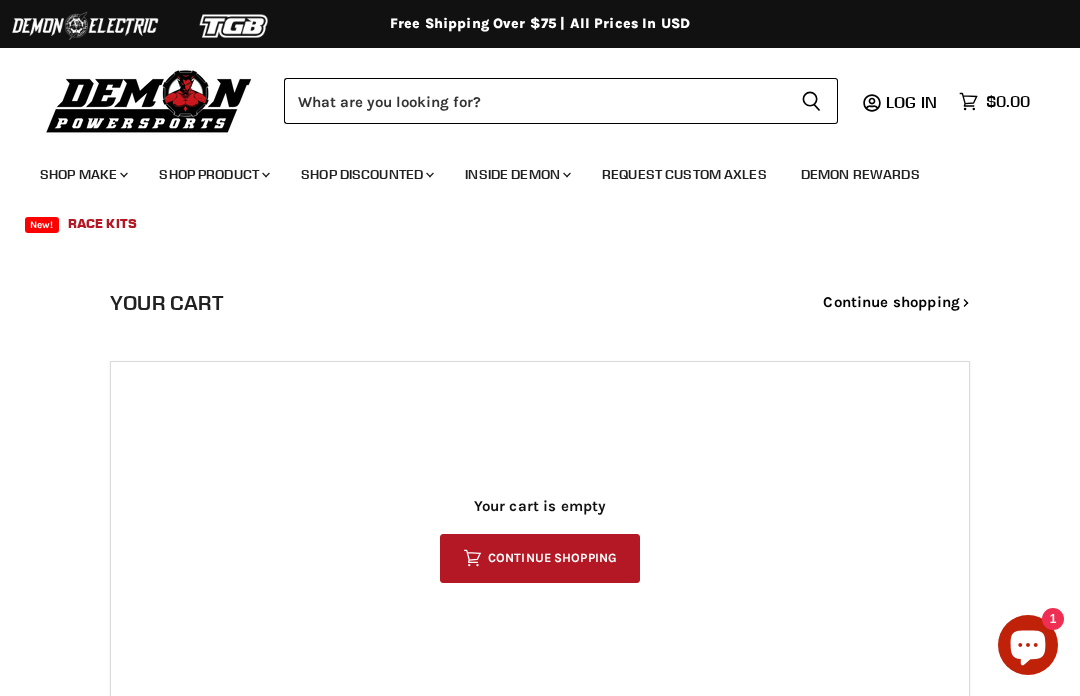 scroll, scrollTop: 0, scrollLeft: 0, axis: both 